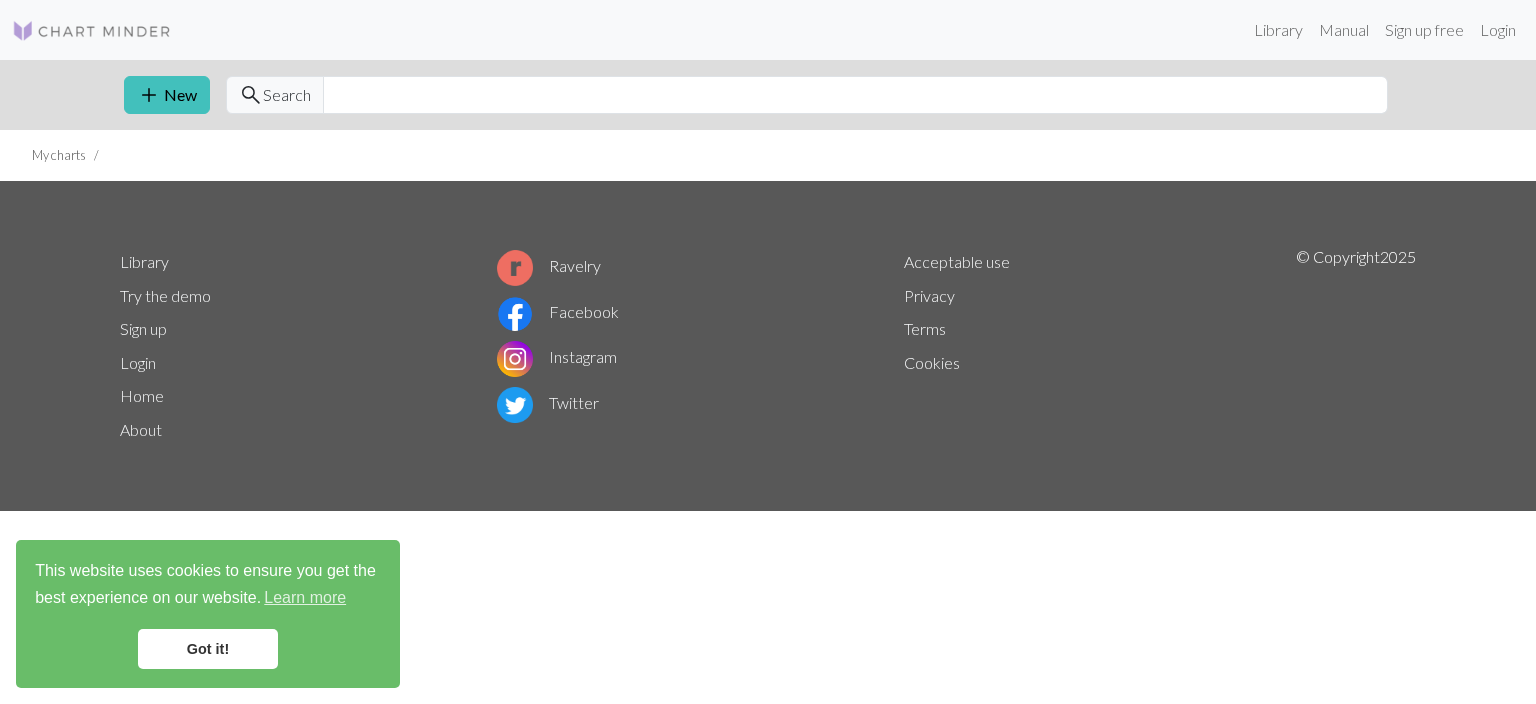 scroll, scrollTop: 0, scrollLeft: 0, axis: both 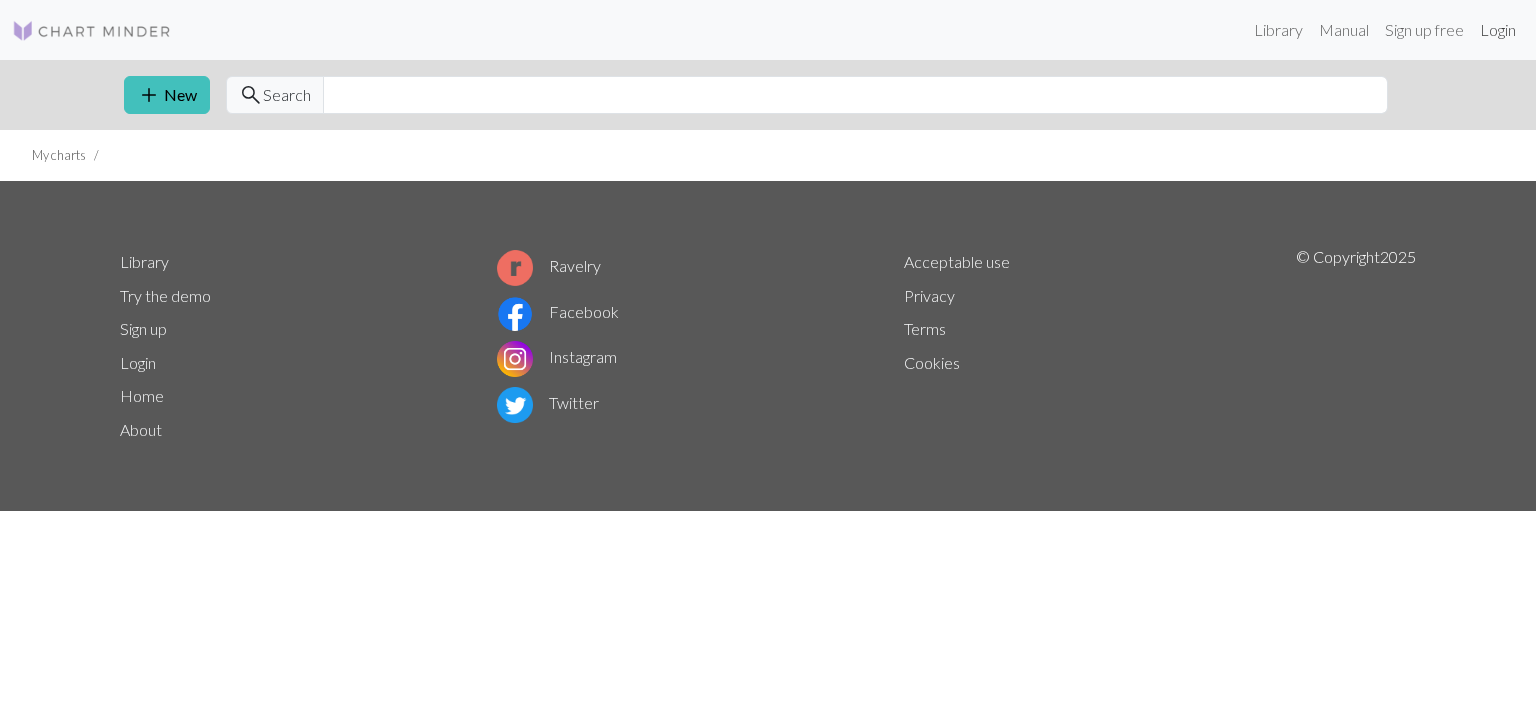 click on "Login" at bounding box center (1498, 30) 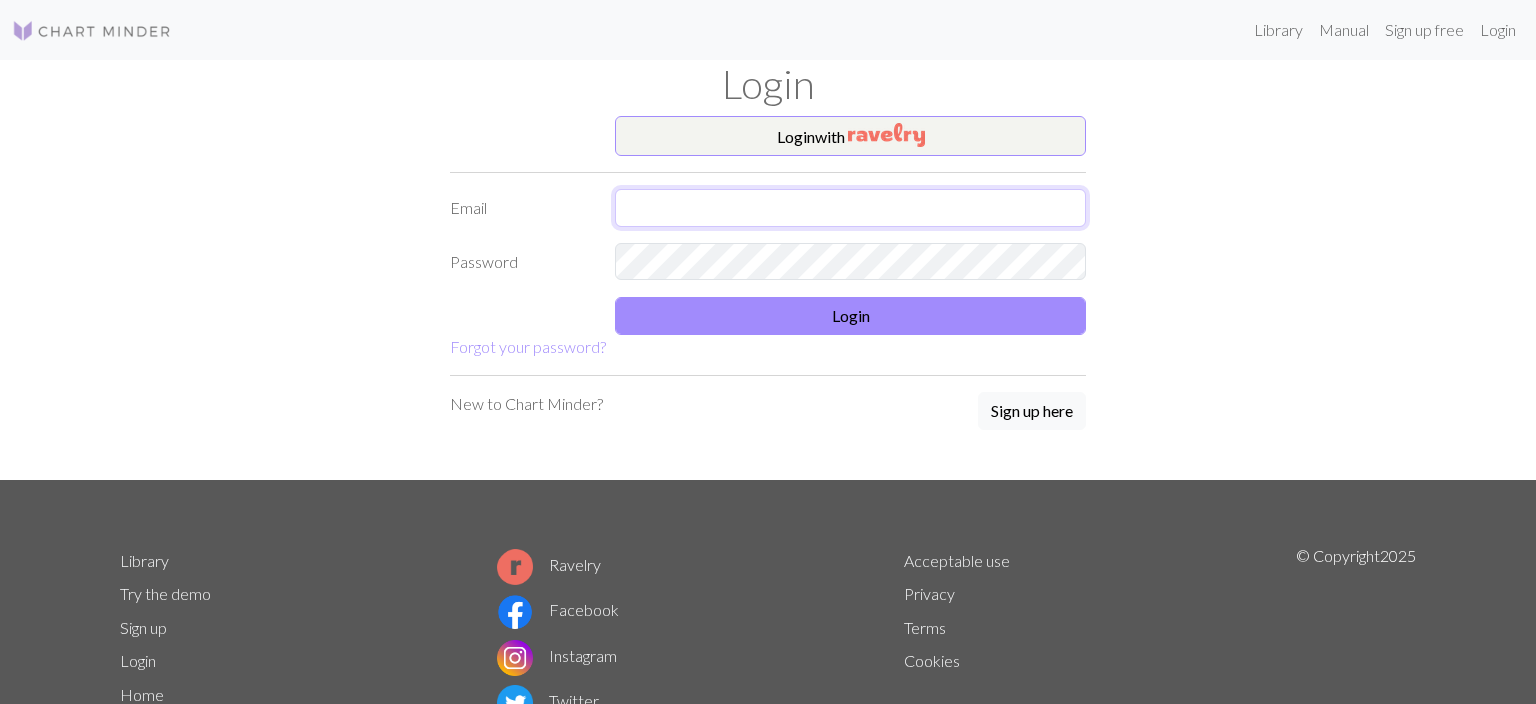click at bounding box center (850, 208) 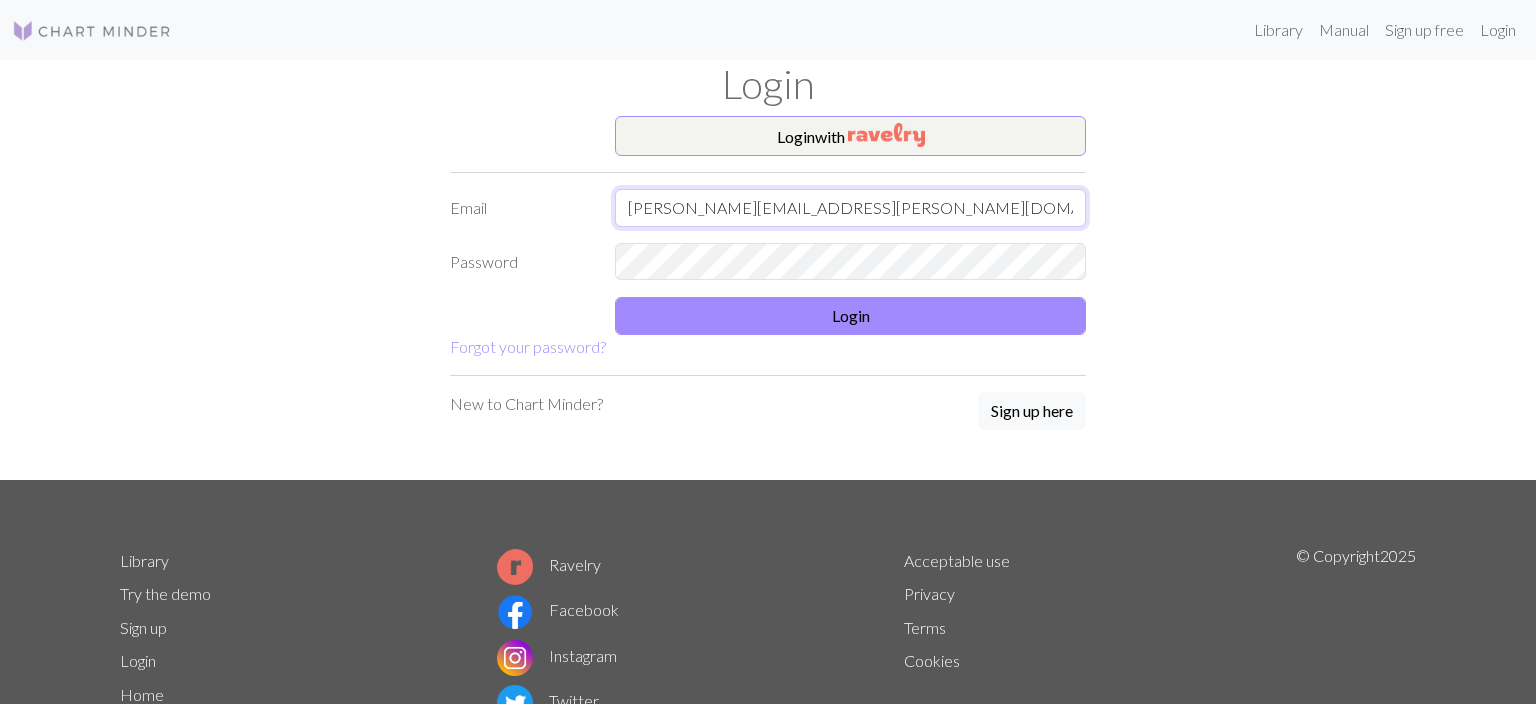 type on "[PERSON_NAME][EMAIL_ADDRESS][PERSON_NAME][DOMAIN_NAME]" 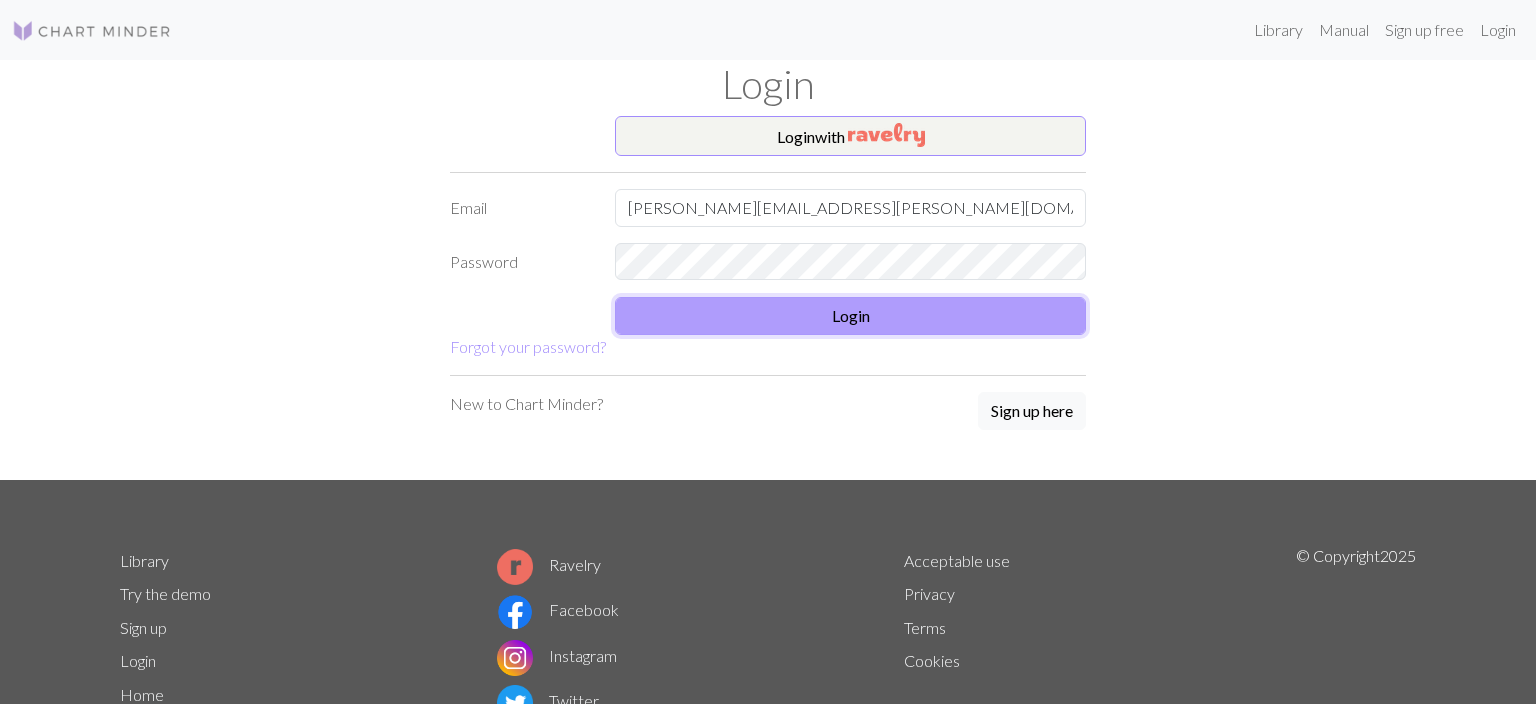 click on "Login" at bounding box center [850, 316] 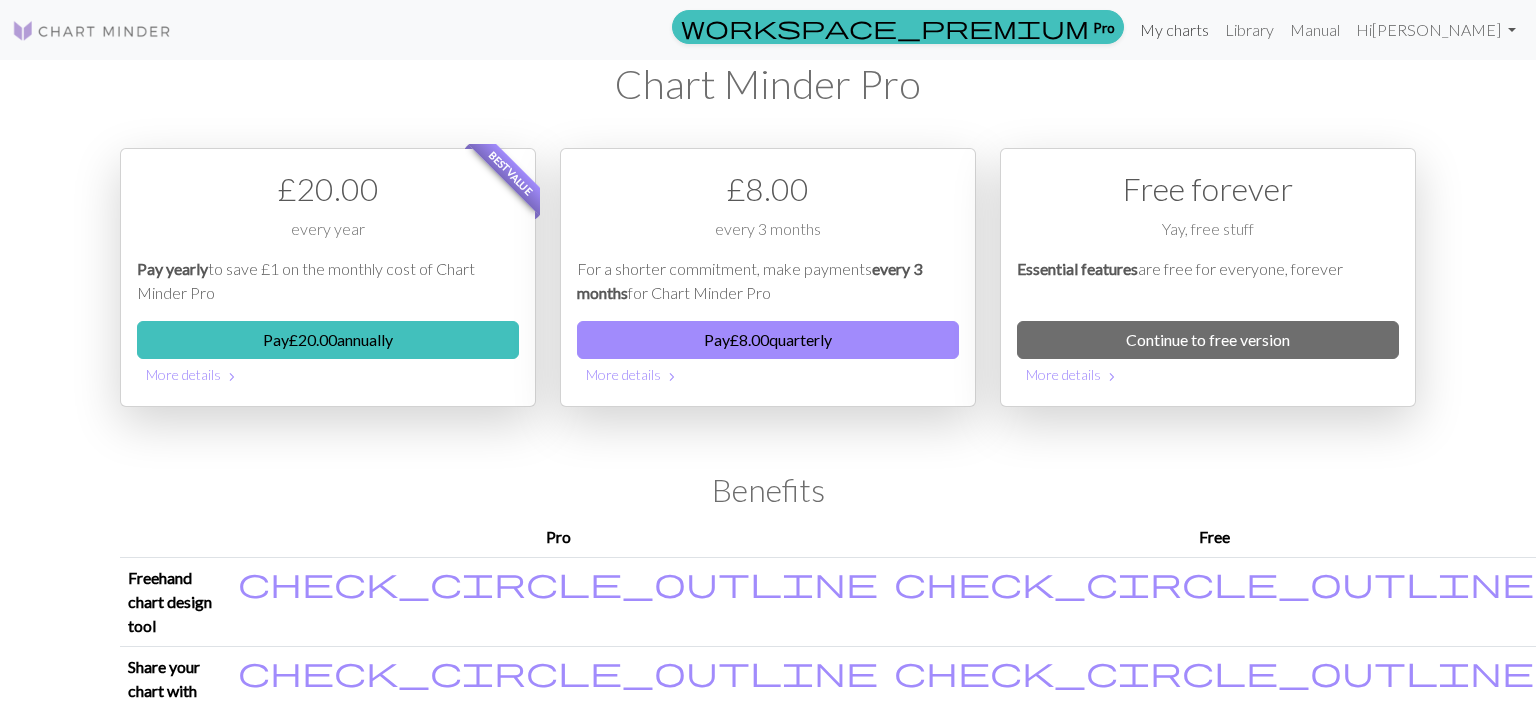 click on "My charts" at bounding box center (1174, 30) 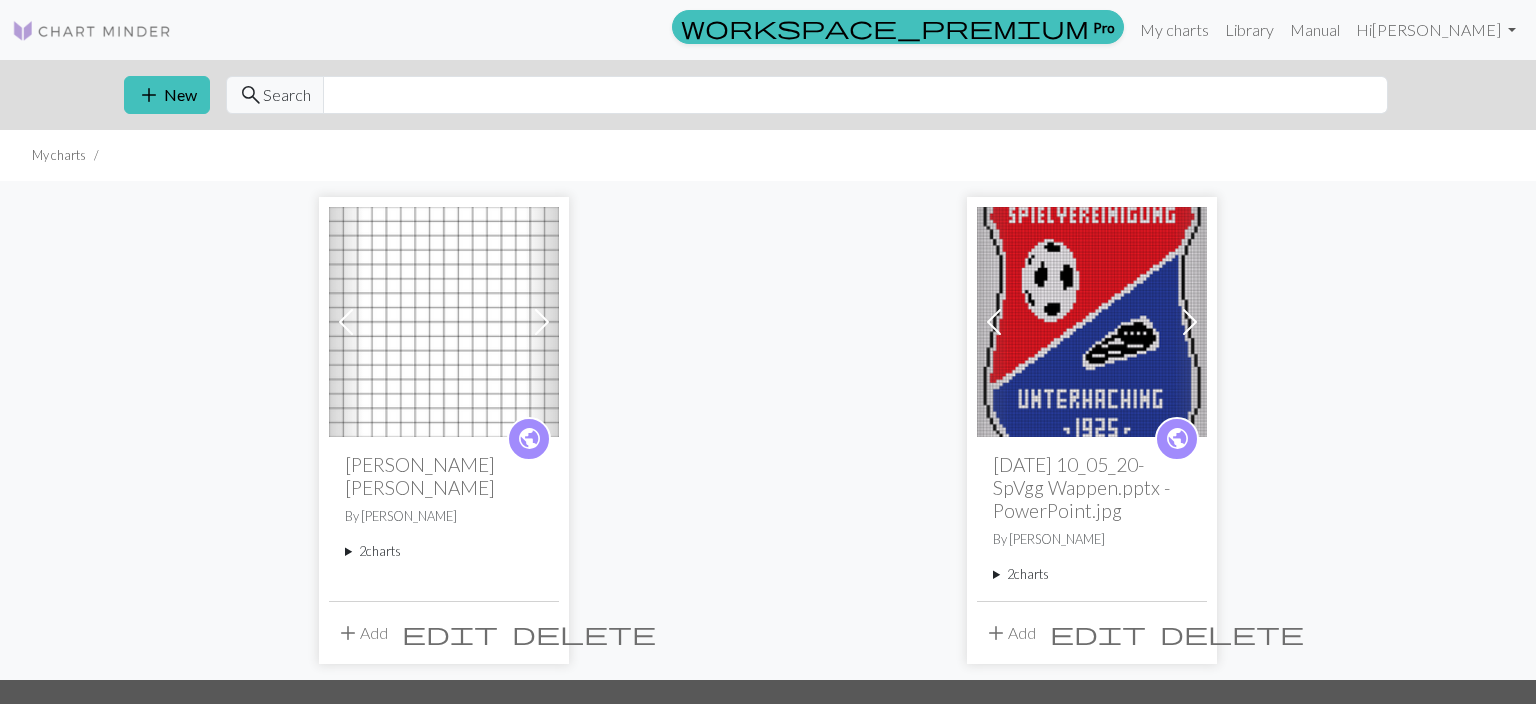 click at bounding box center [444, 322] 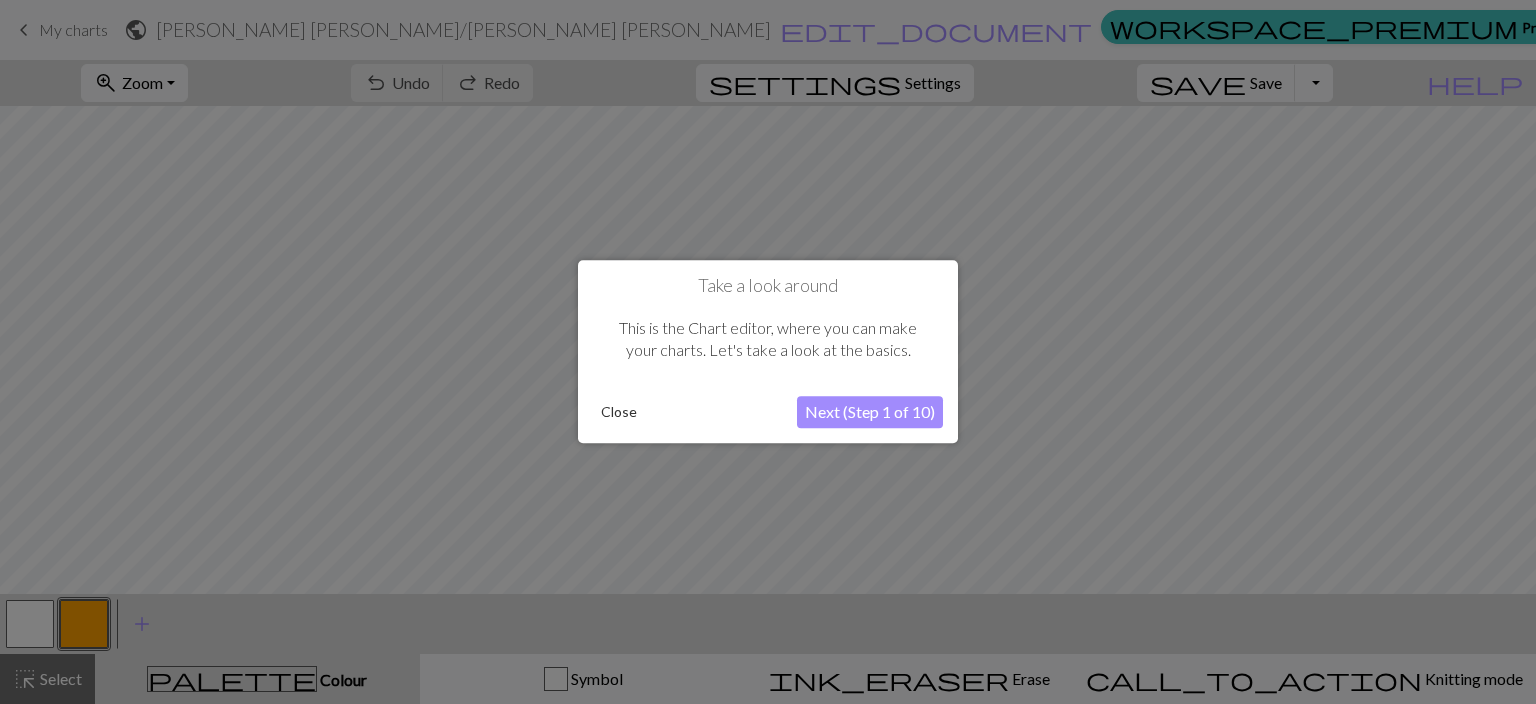 click on "Close" at bounding box center (619, 413) 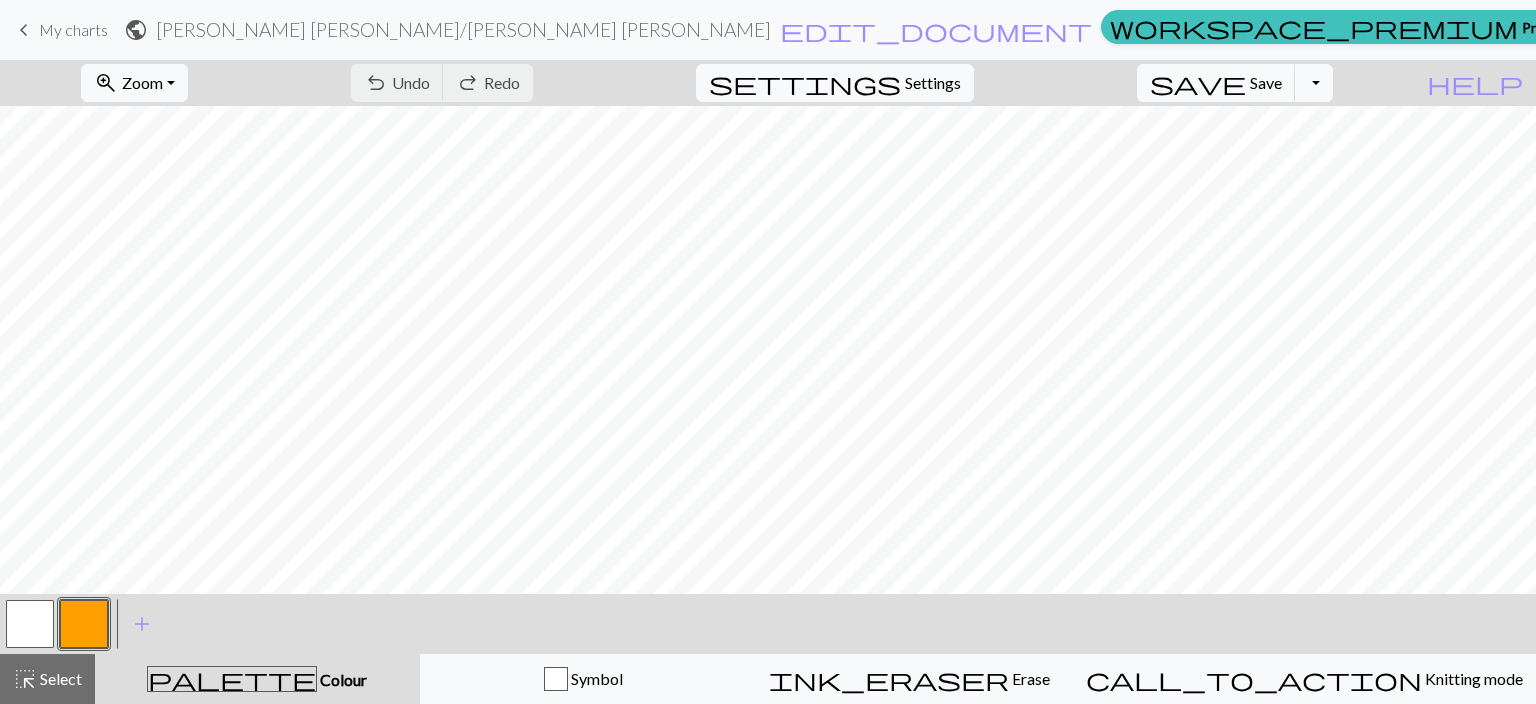 click on "keyboard_arrow_left   My charts public [PERSON_NAME] [PERSON_NAME]  /  [PERSON_NAME] [PERSON_NAME] edit_document Edit settings workspace_premium  Pro My charts Library Manual Hi  [PERSON_NAME]   Account settings Logout" at bounding box center (768, 30) 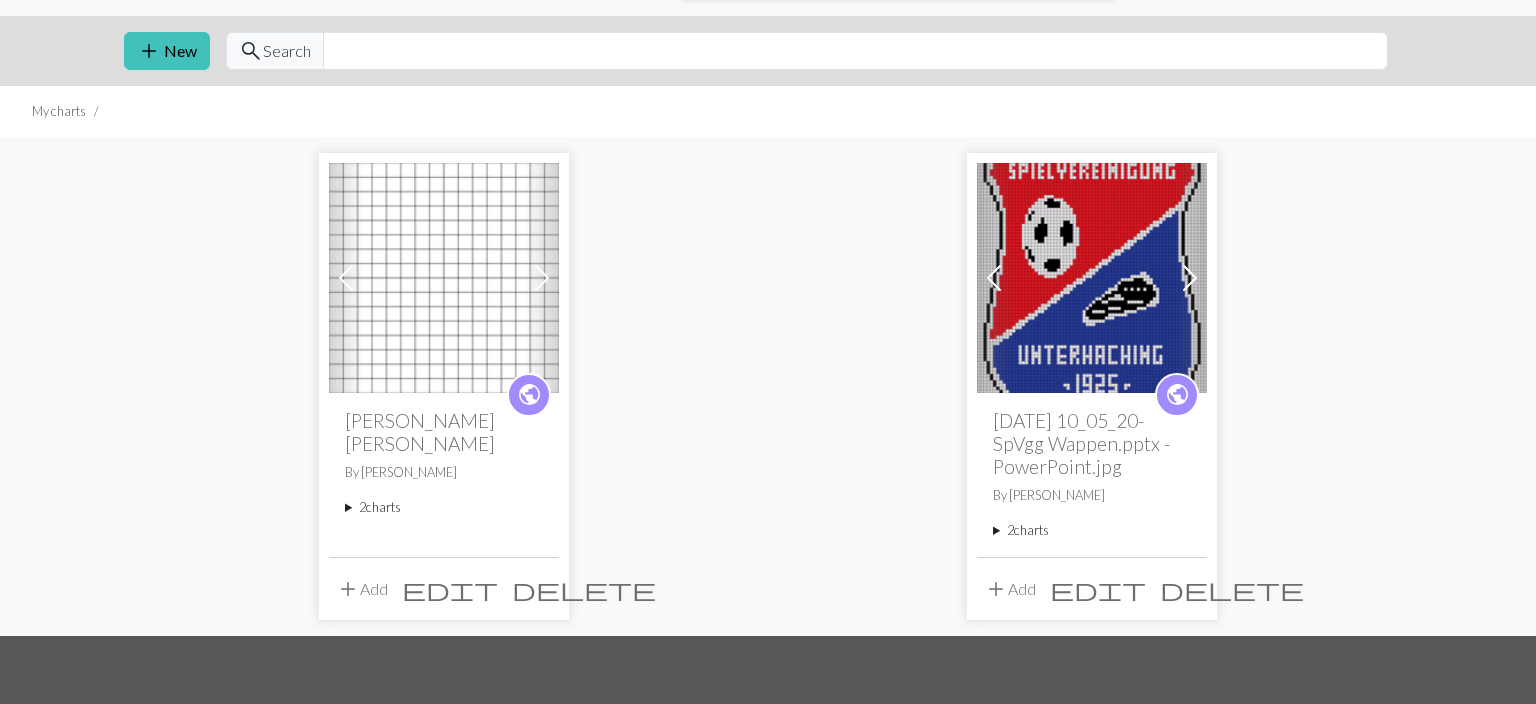 scroll, scrollTop: 0, scrollLeft: 0, axis: both 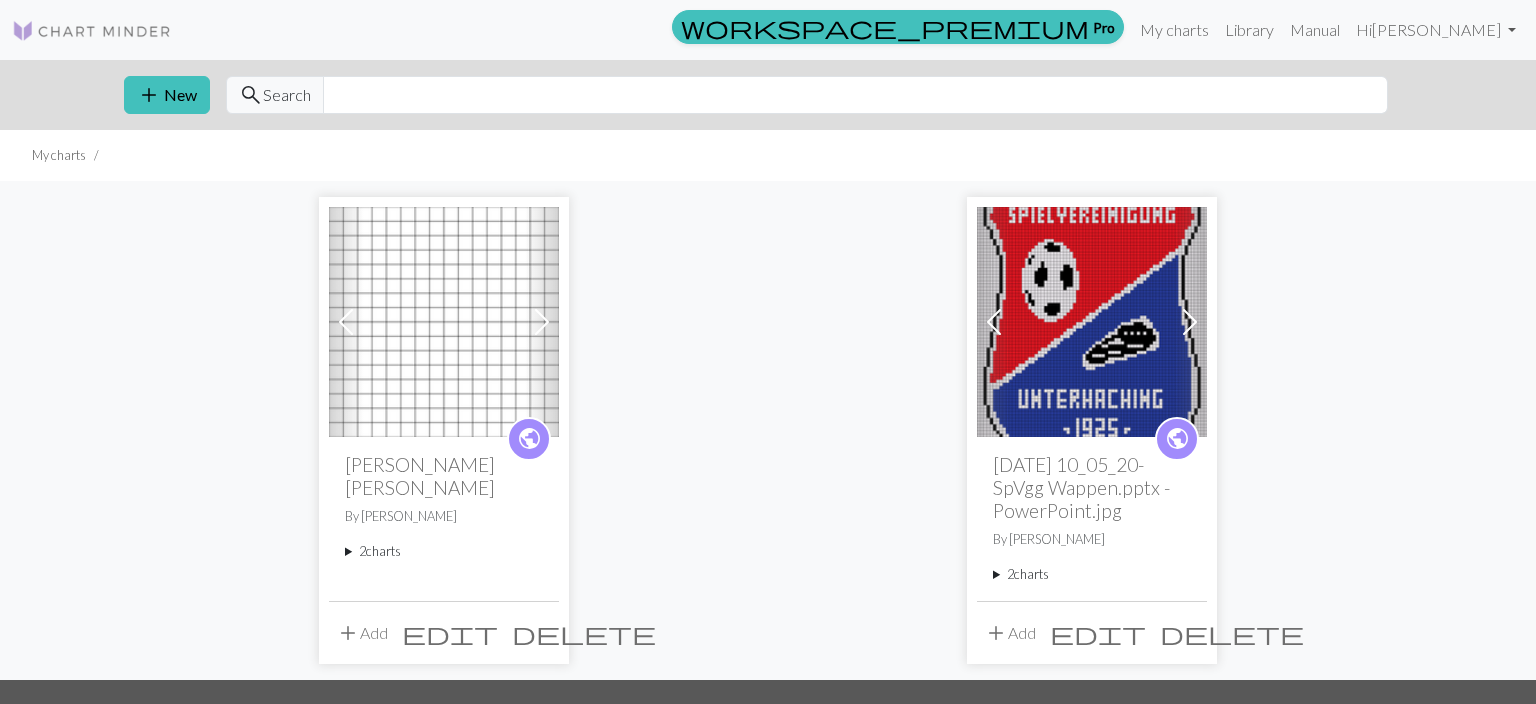 click on "2  charts" at bounding box center (444, 551) 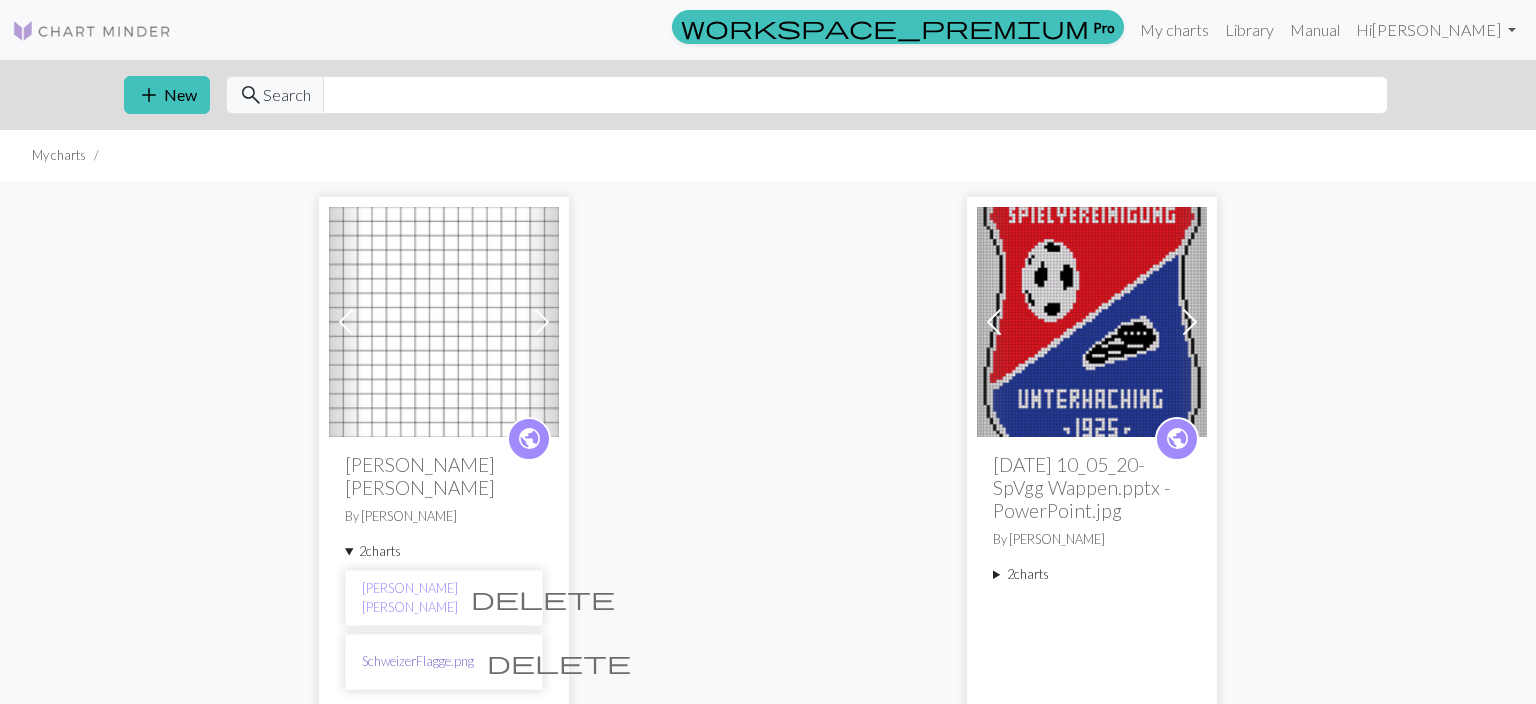 click on "SchweizerFlagge.png" at bounding box center [418, 661] 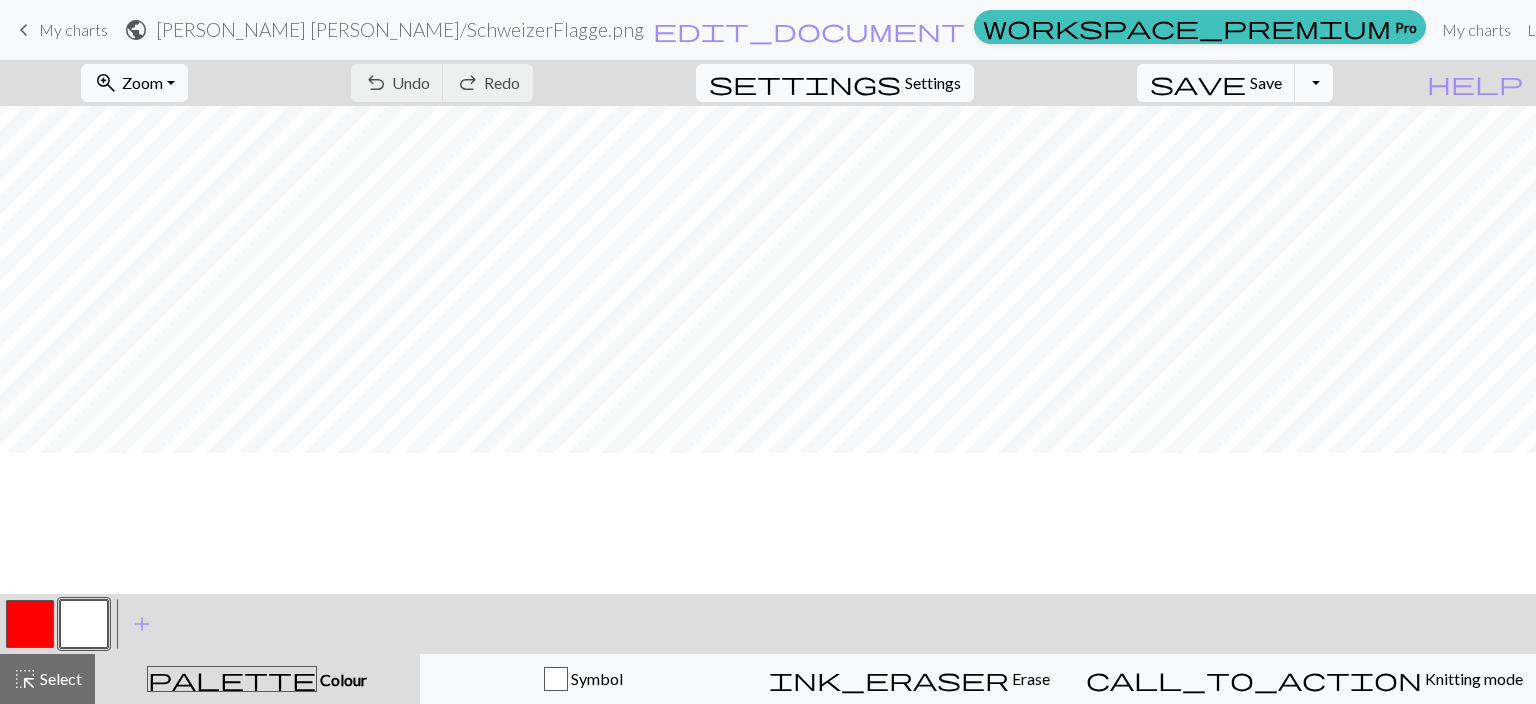 scroll, scrollTop: 0, scrollLeft: 0, axis: both 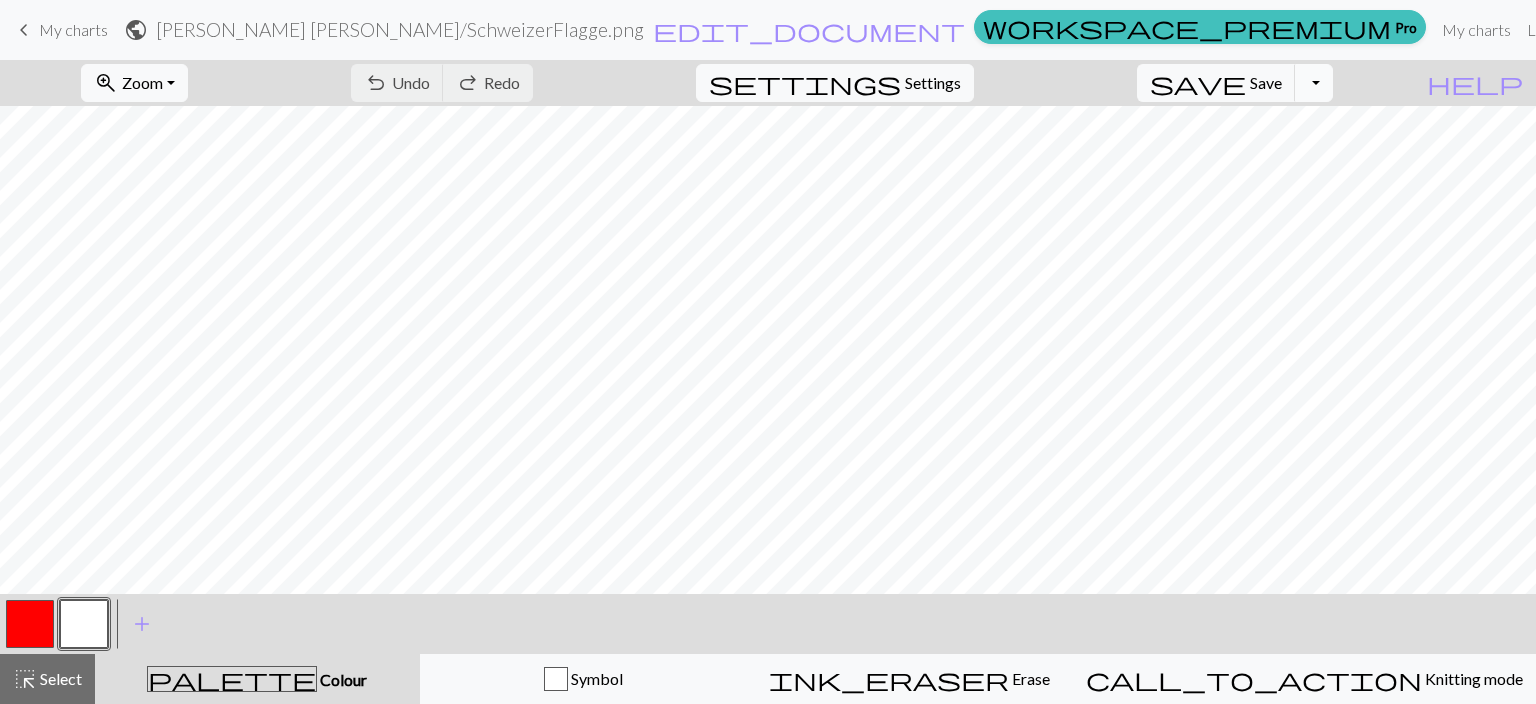 click on "Toggle Dropdown" at bounding box center (1314, 83) 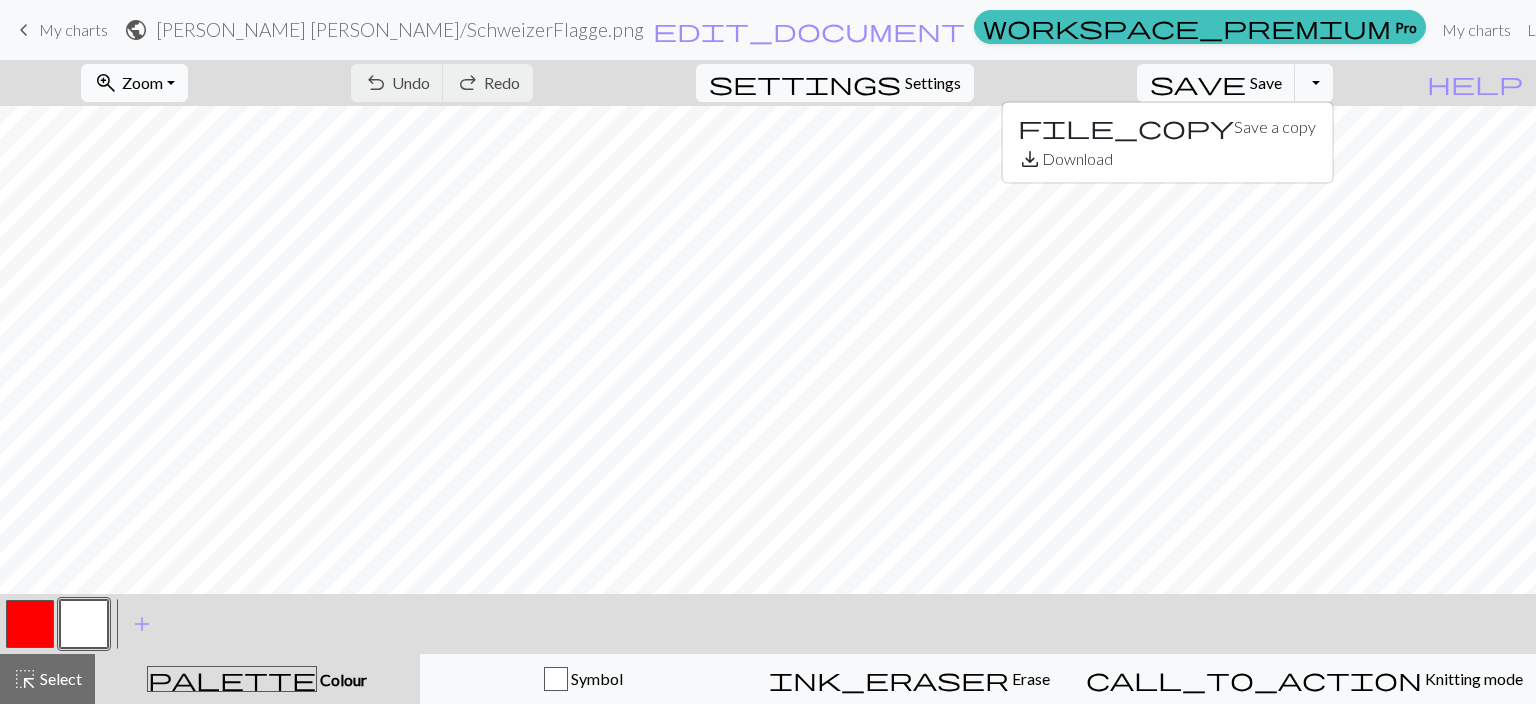 click on "zoom_in Zoom Zoom" at bounding box center [134, 83] 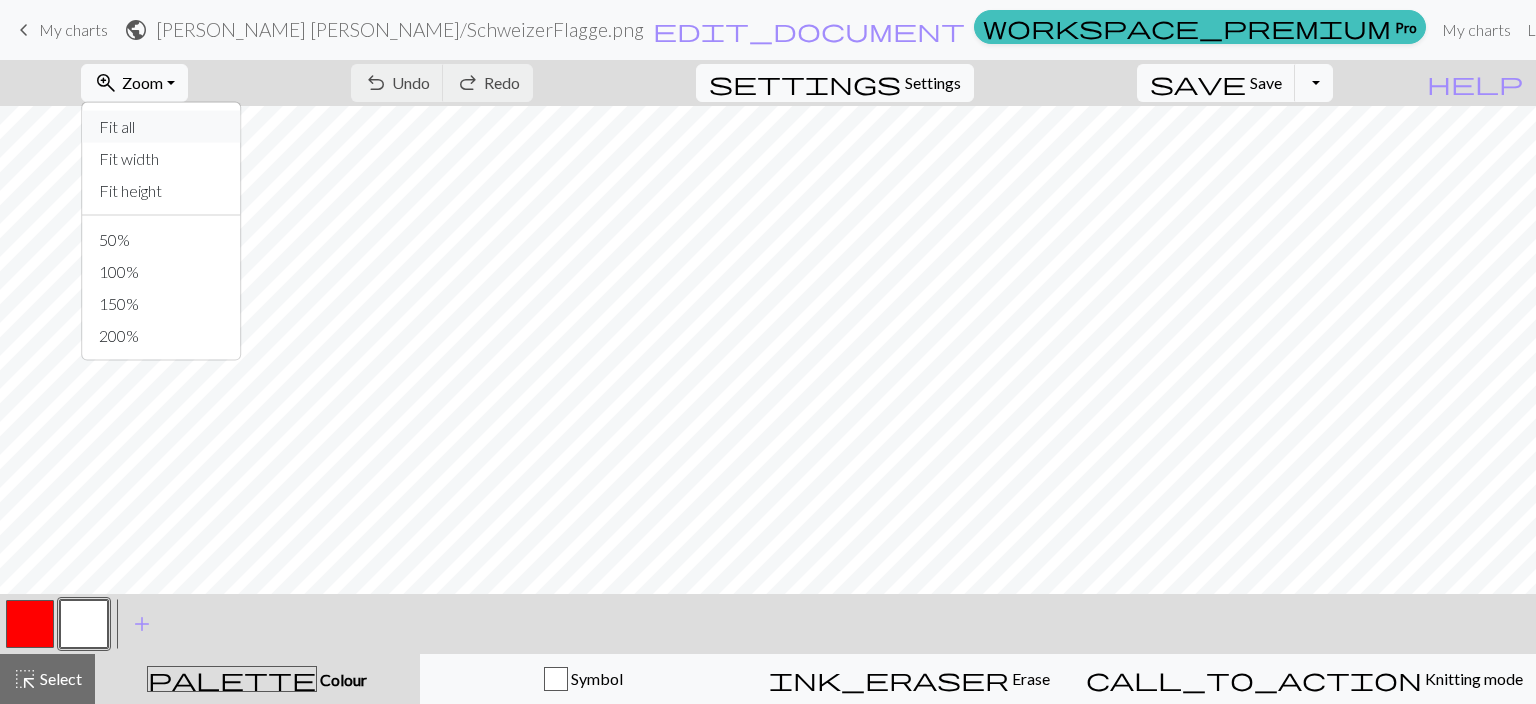 click on "Fit all" at bounding box center [162, 127] 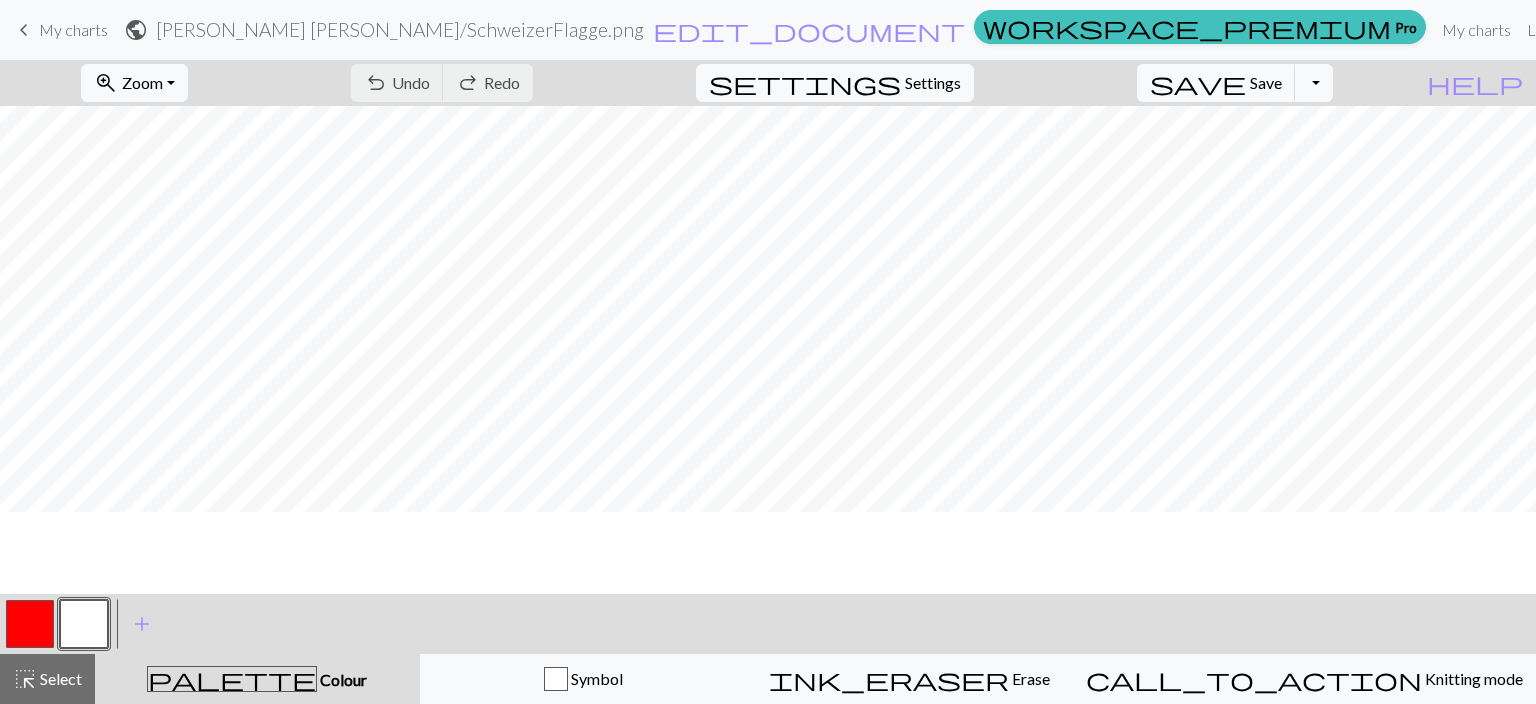 scroll, scrollTop: 0, scrollLeft: 0, axis: both 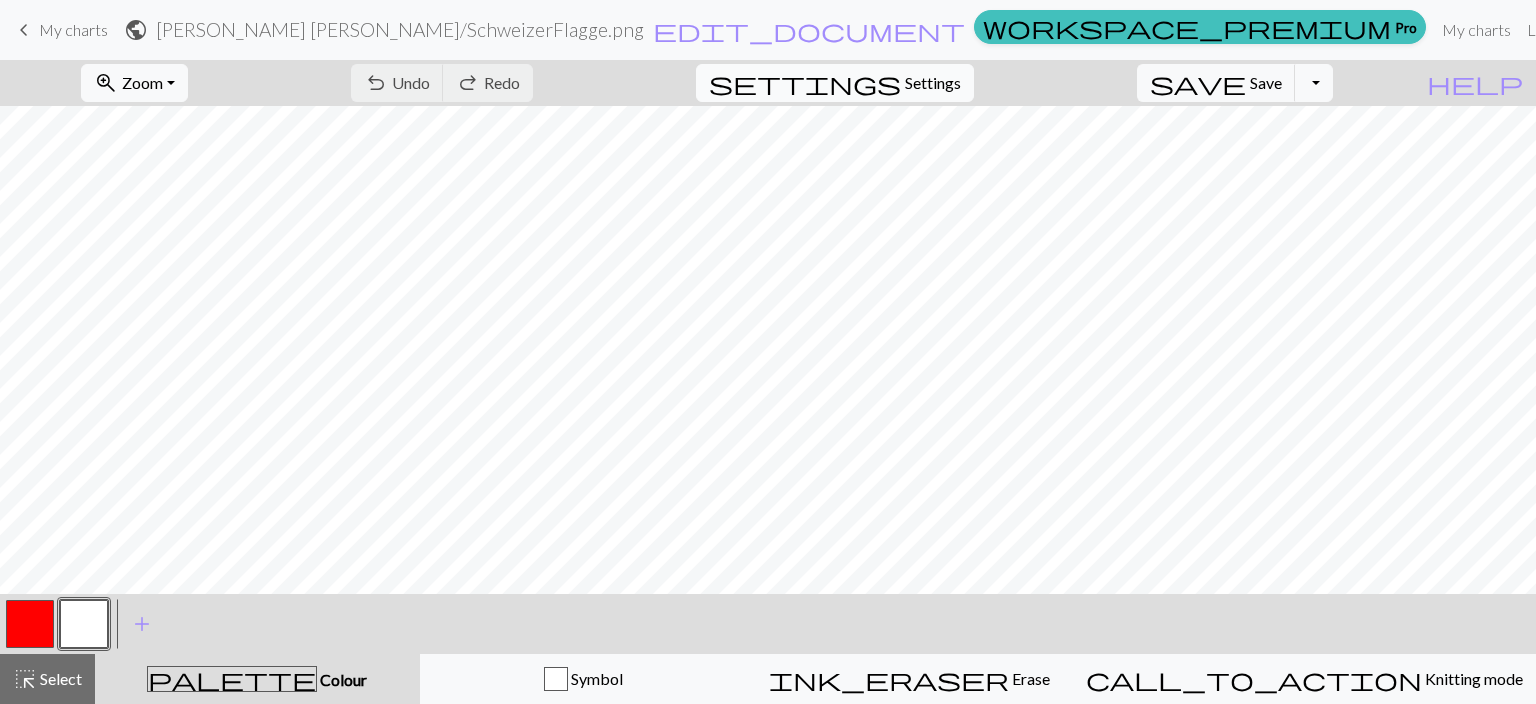 click on "settings  Settings" at bounding box center (835, 83) 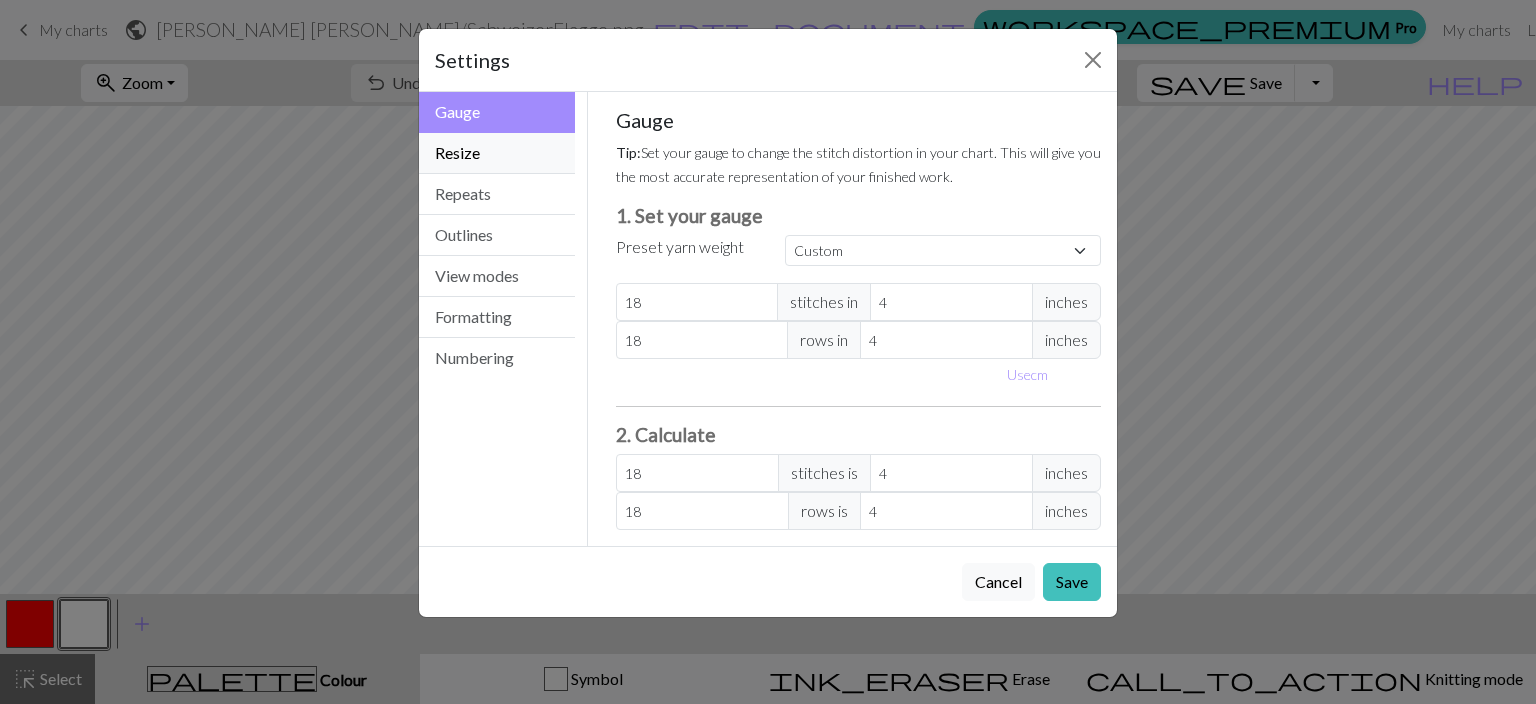 click on "Resize" at bounding box center (497, 153) 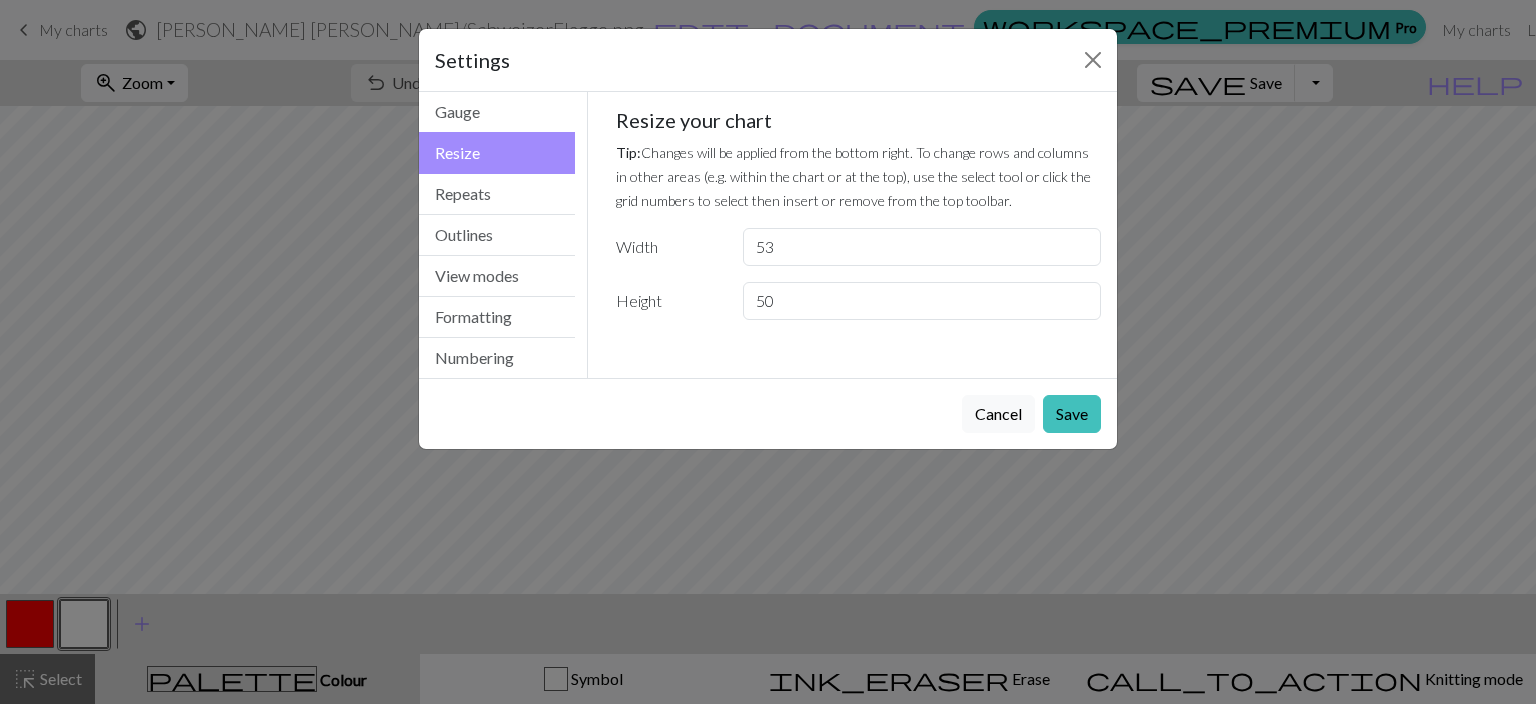 click on "53" at bounding box center (922, 247) 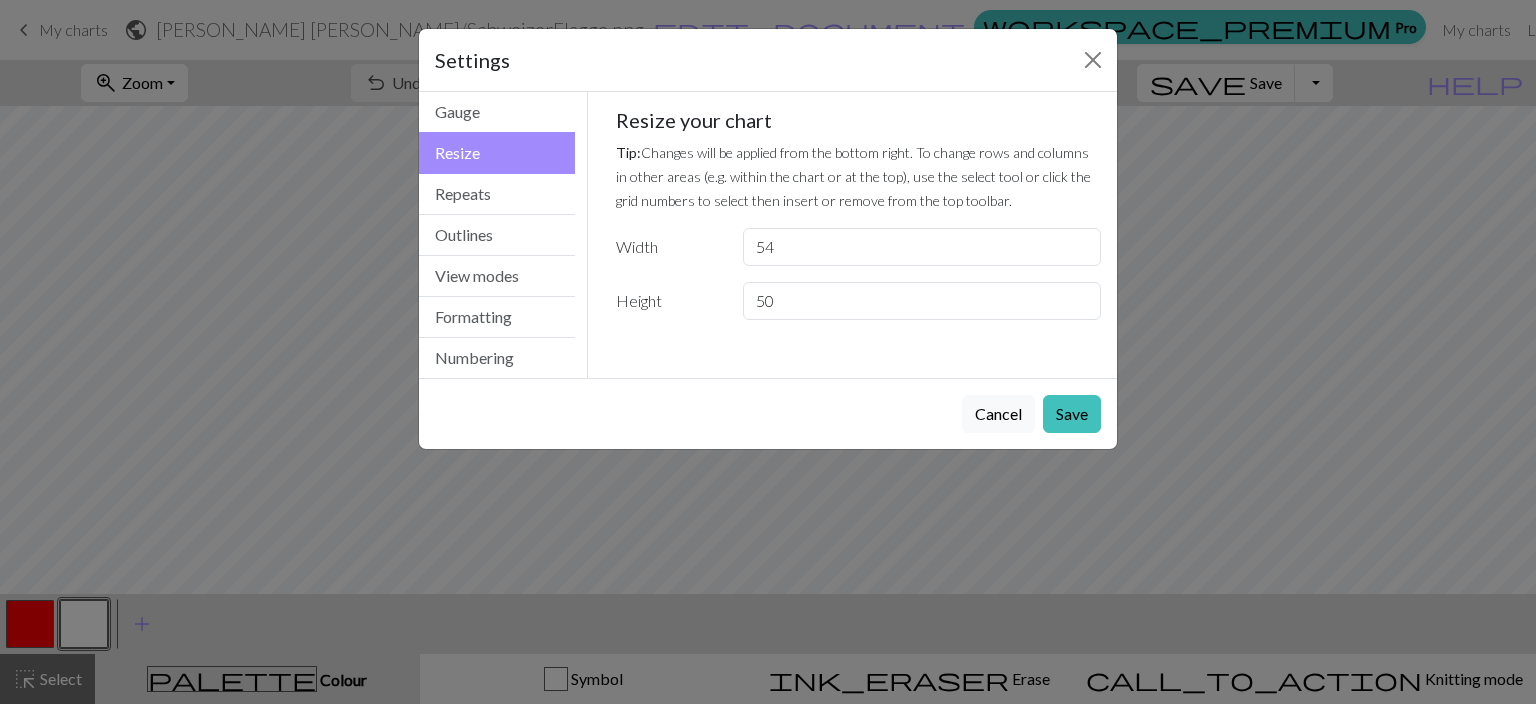 type on "54" 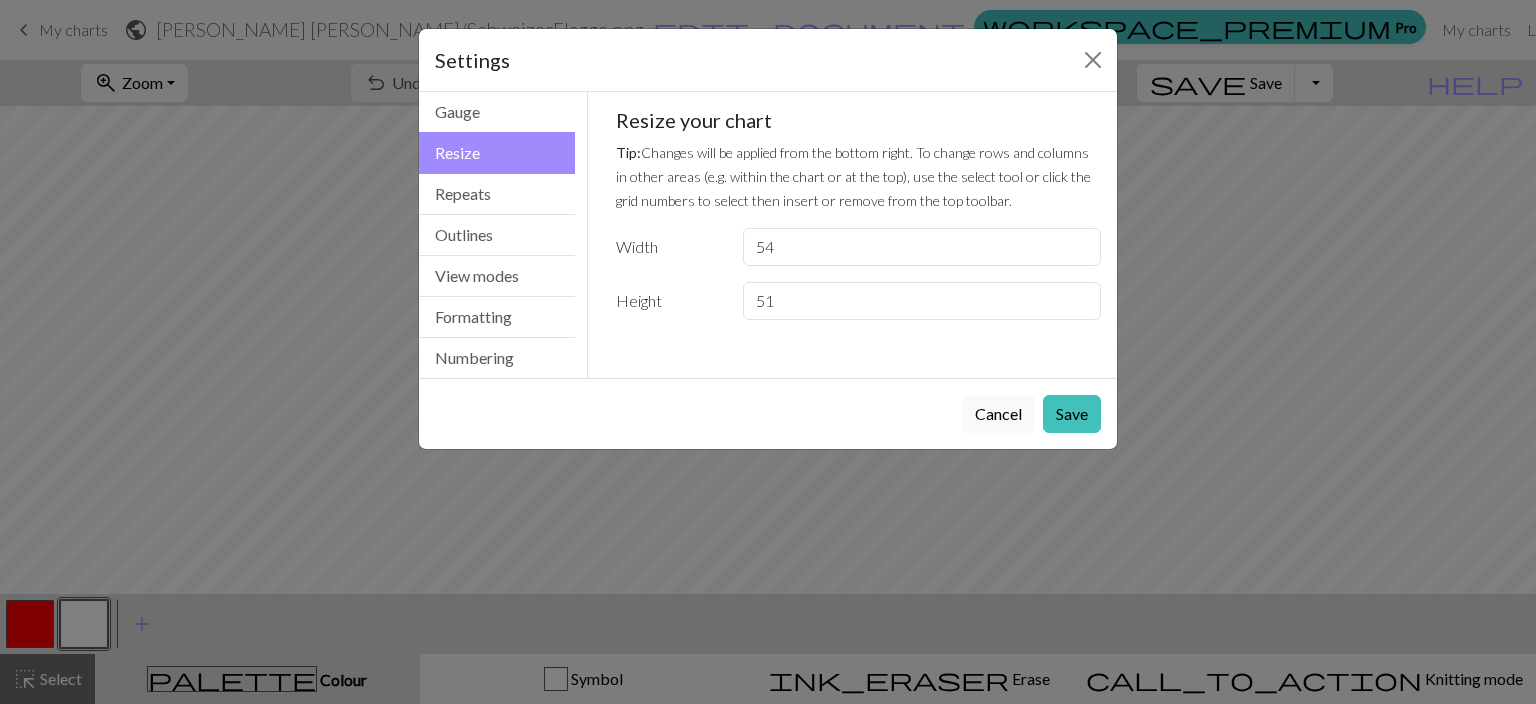 click on "51" at bounding box center [922, 301] 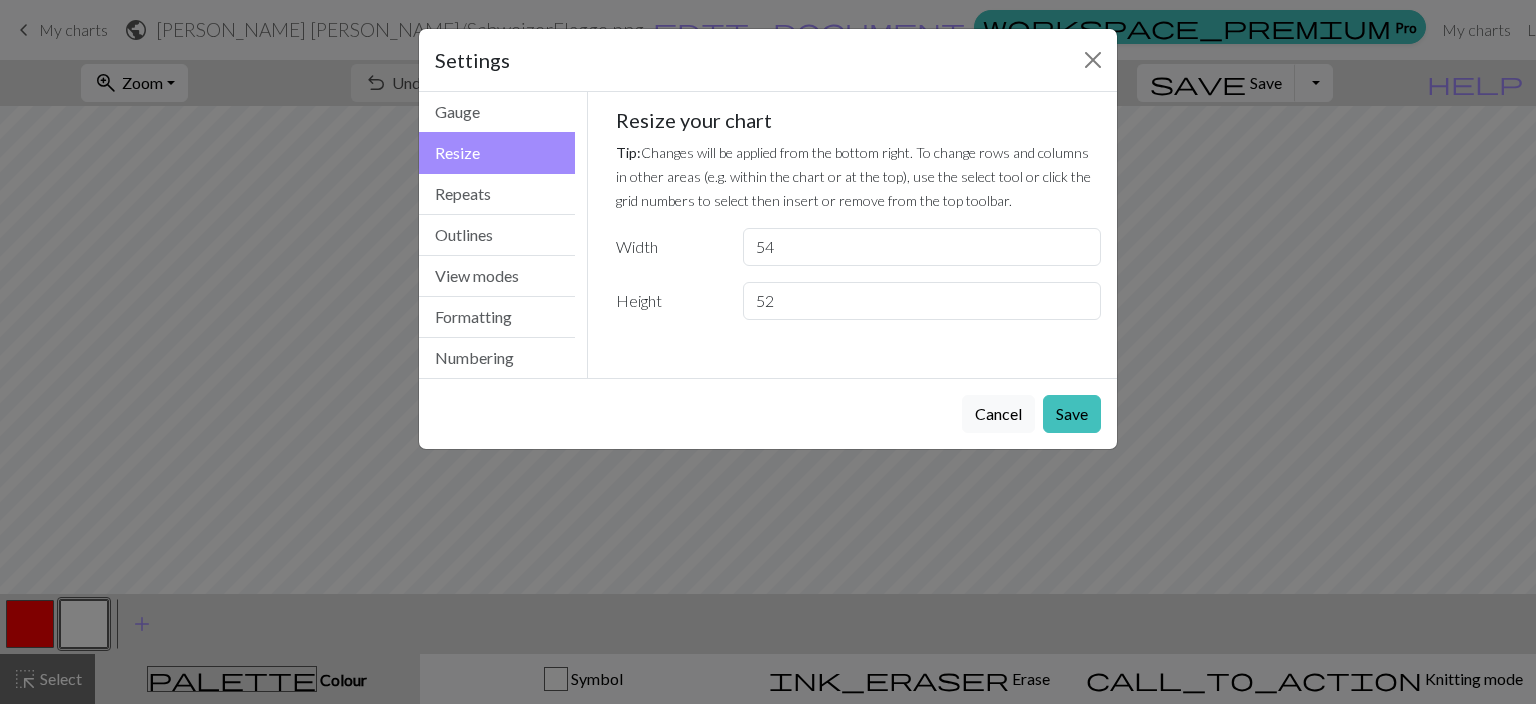 type on "52" 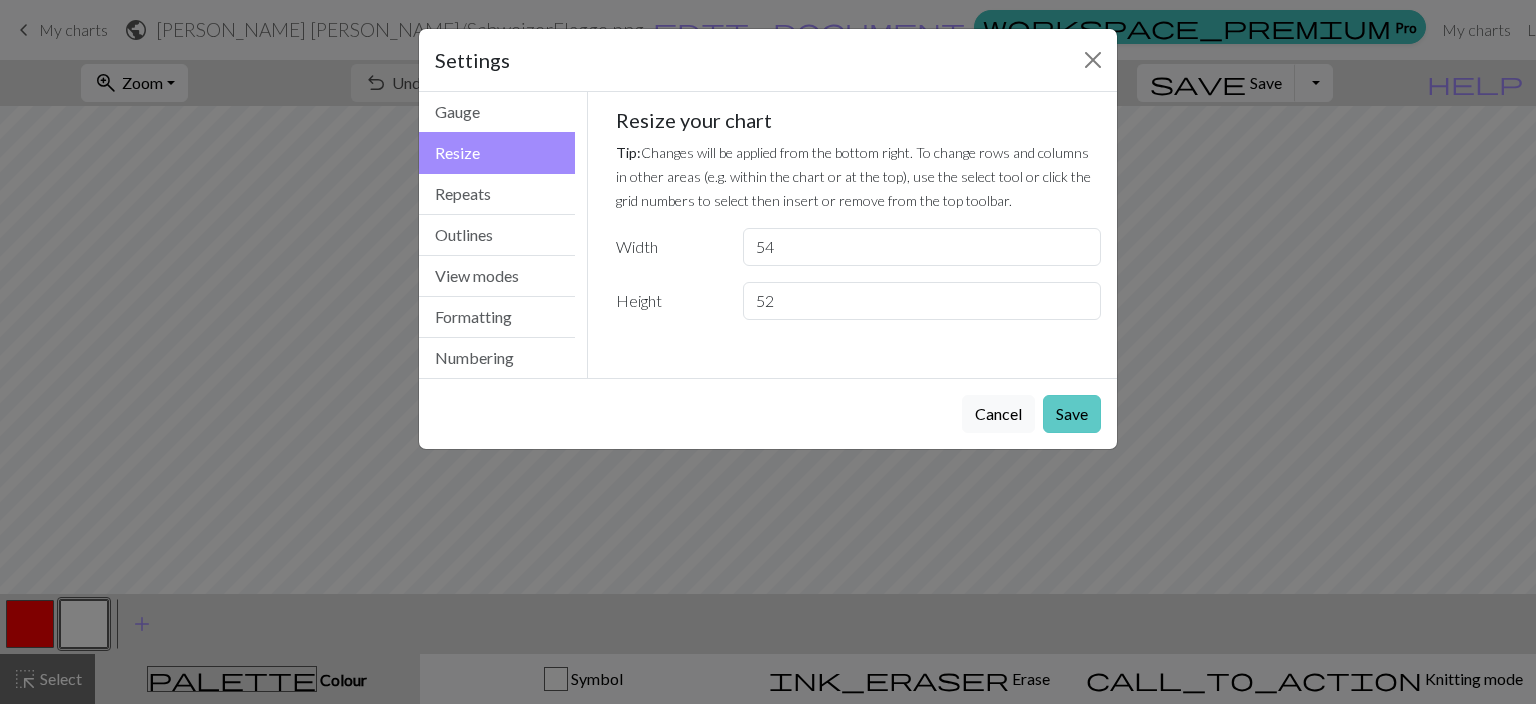 click on "Save" at bounding box center [1072, 414] 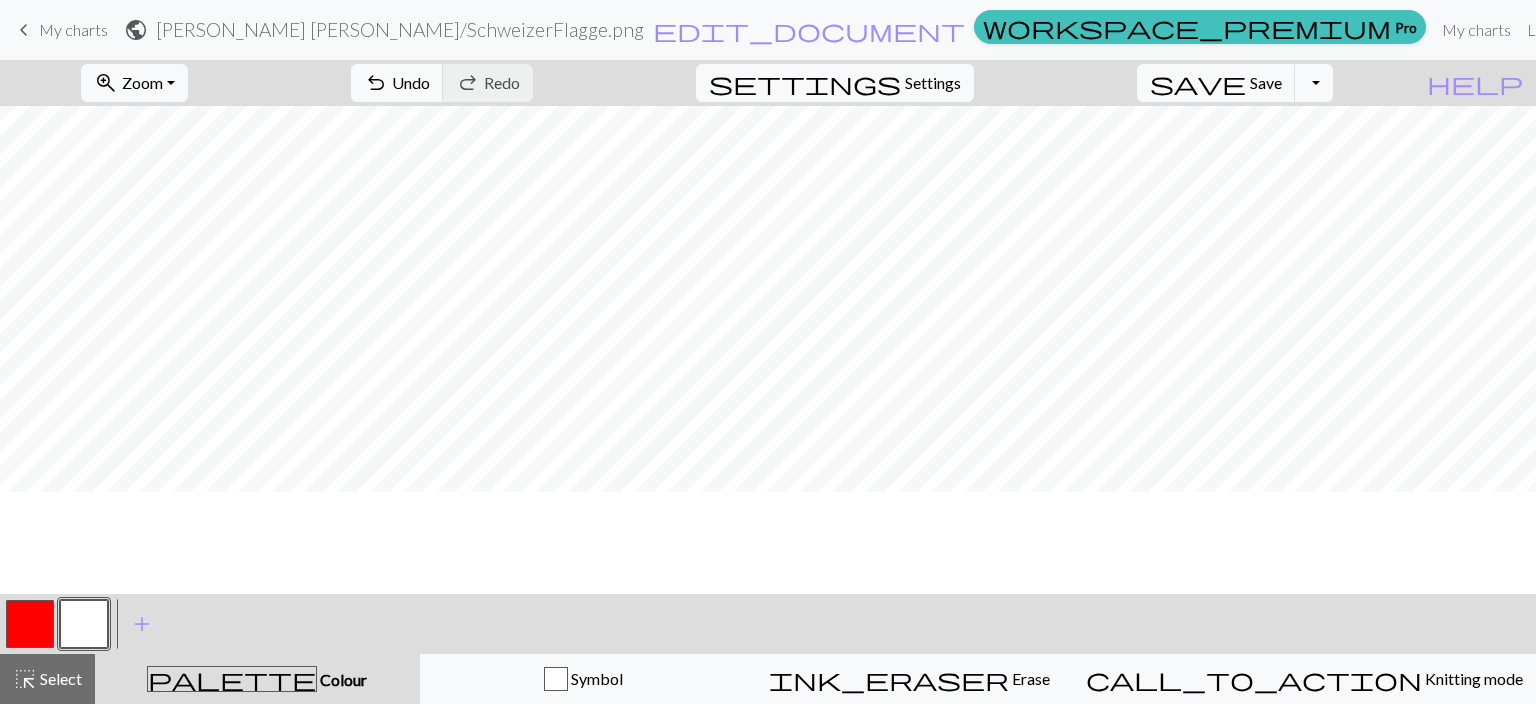 scroll, scrollTop: 0, scrollLeft: 0, axis: both 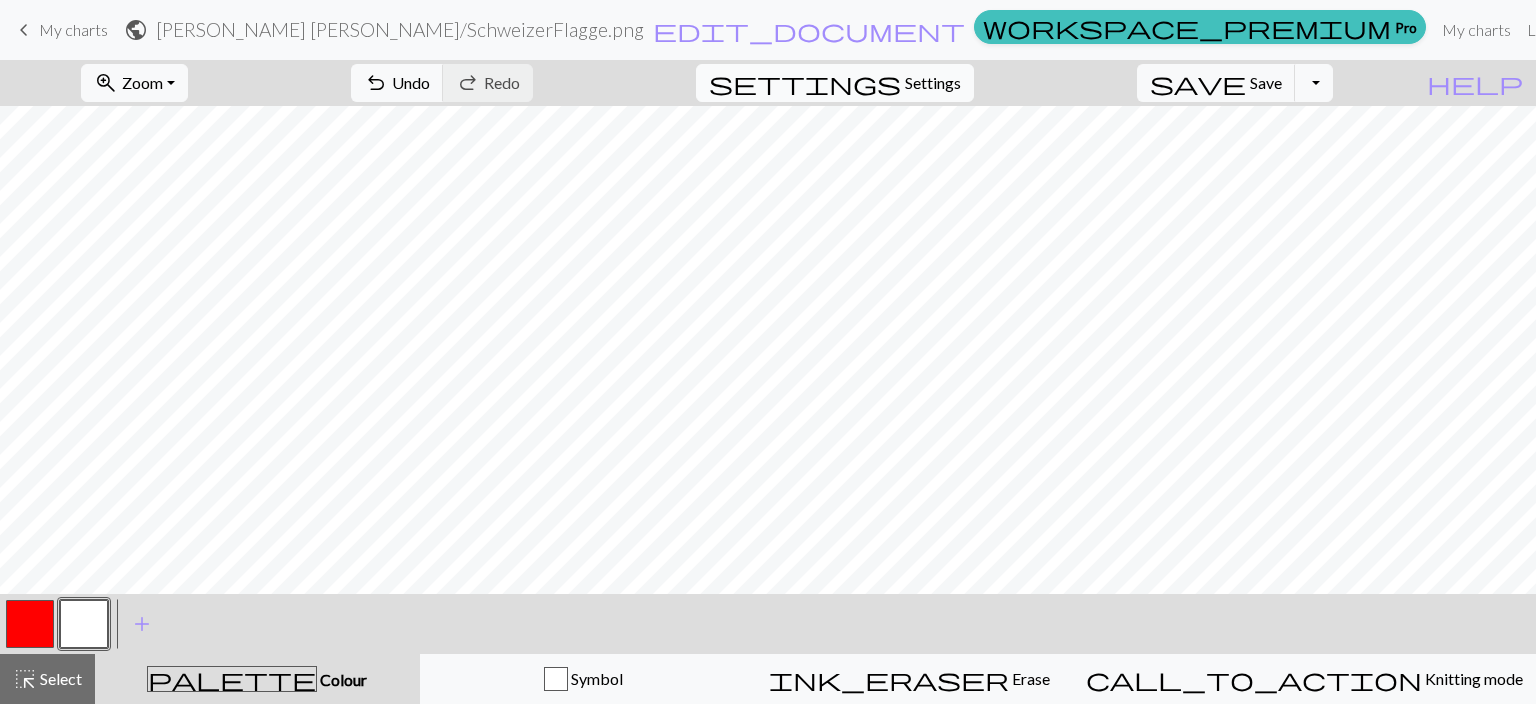 click on "Settings" at bounding box center [933, 83] 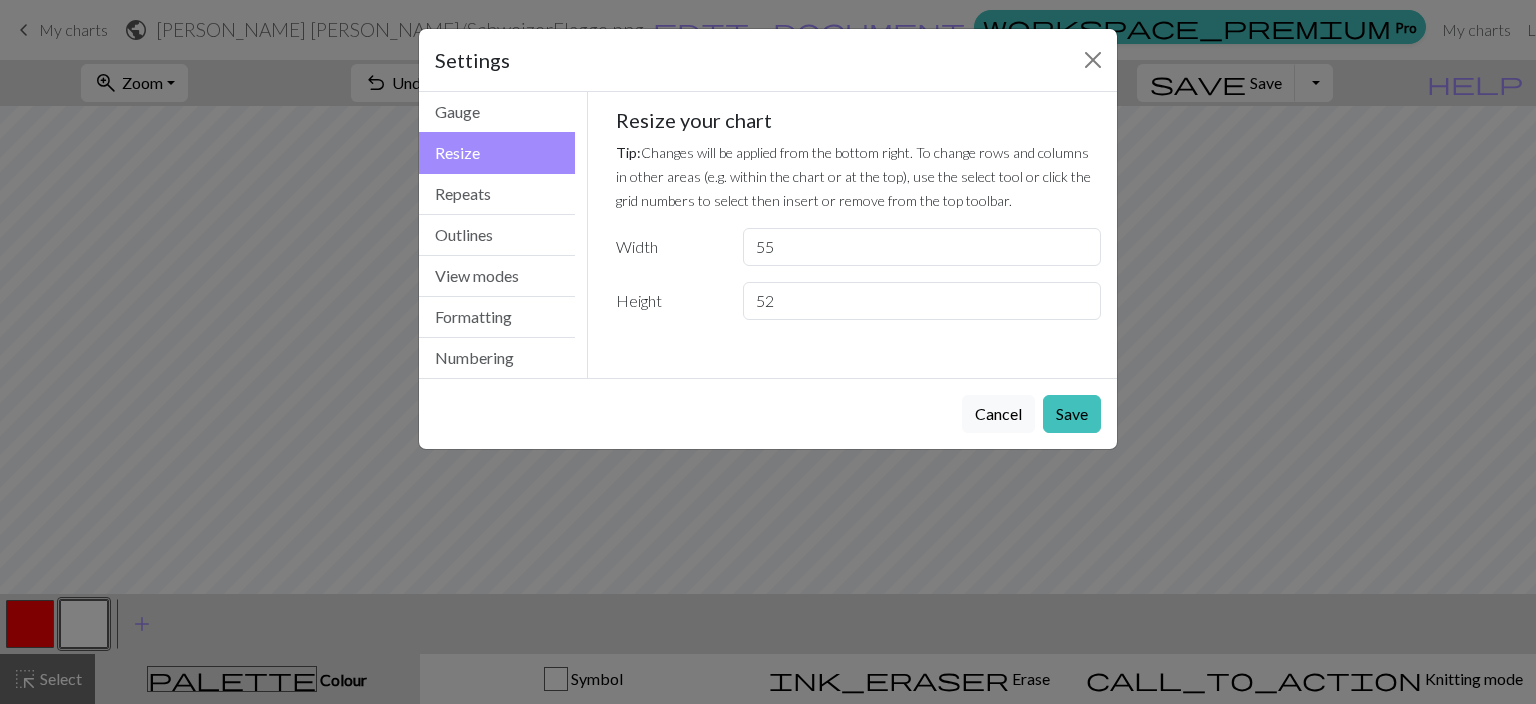 click on "55" at bounding box center [922, 247] 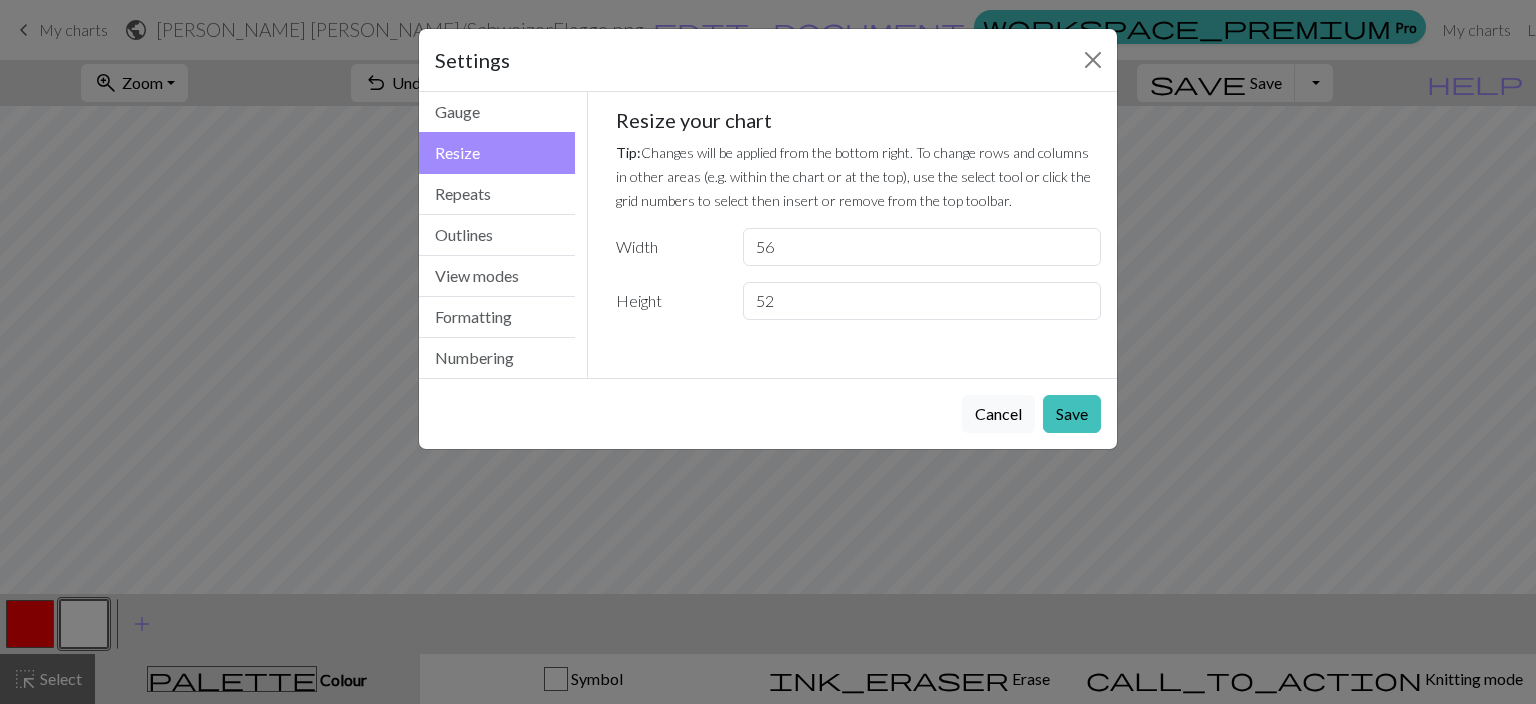 type on "56" 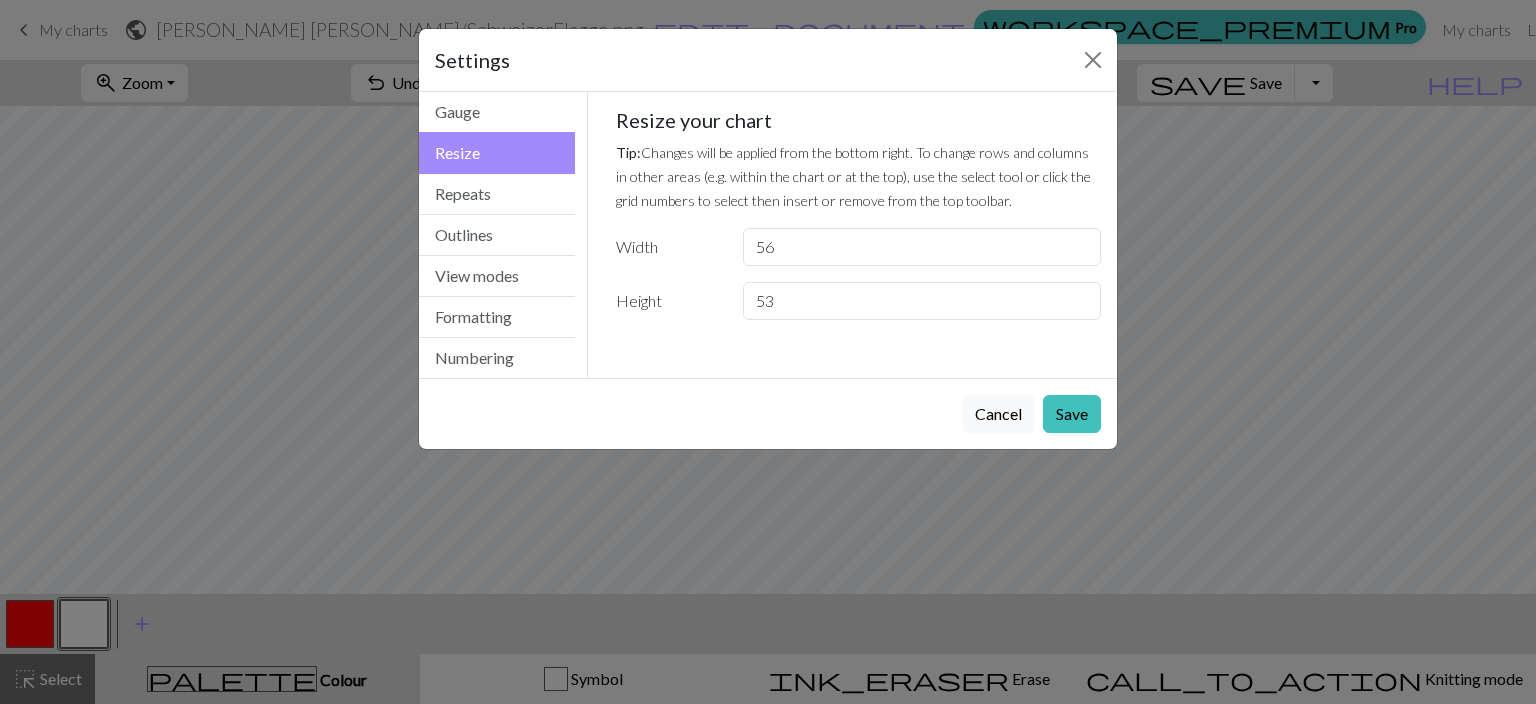 click on "53" at bounding box center [922, 301] 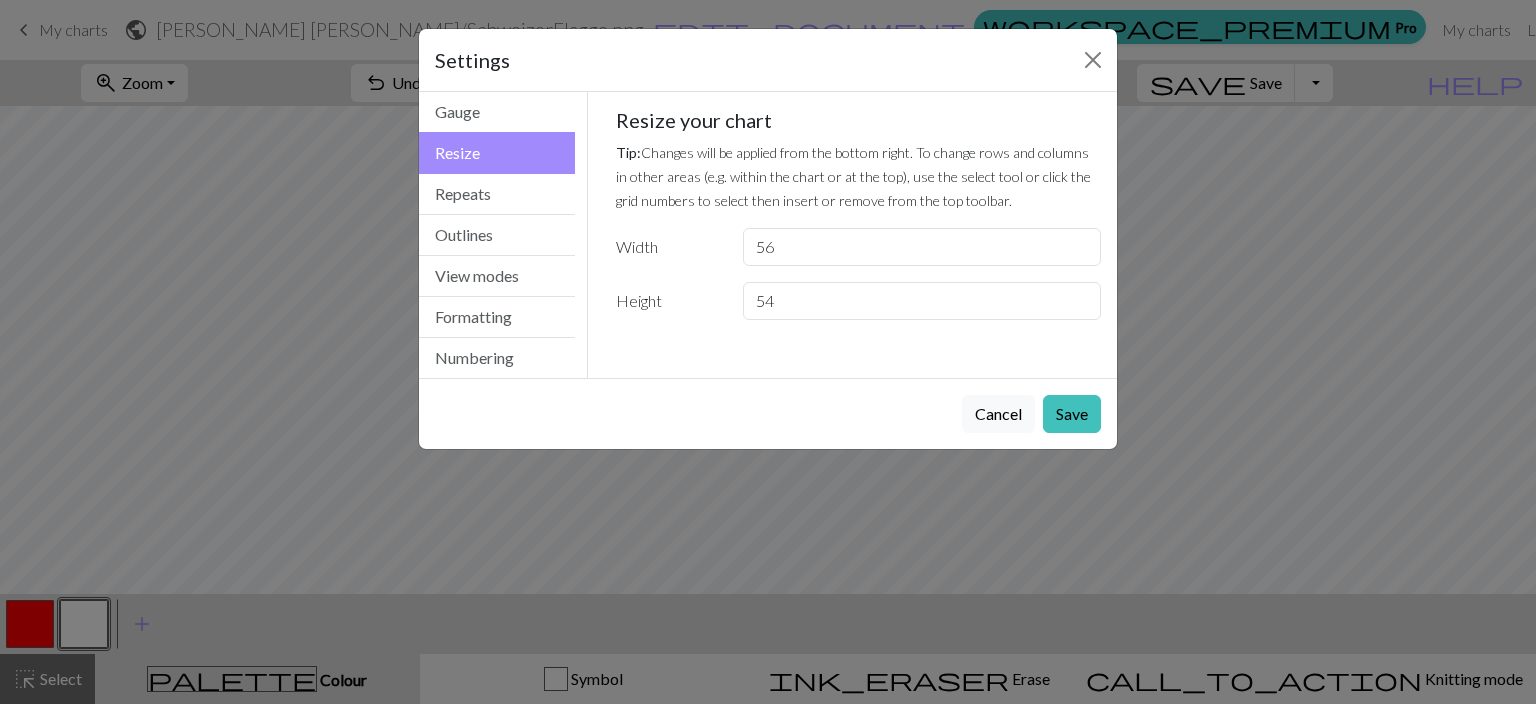 type on "54" 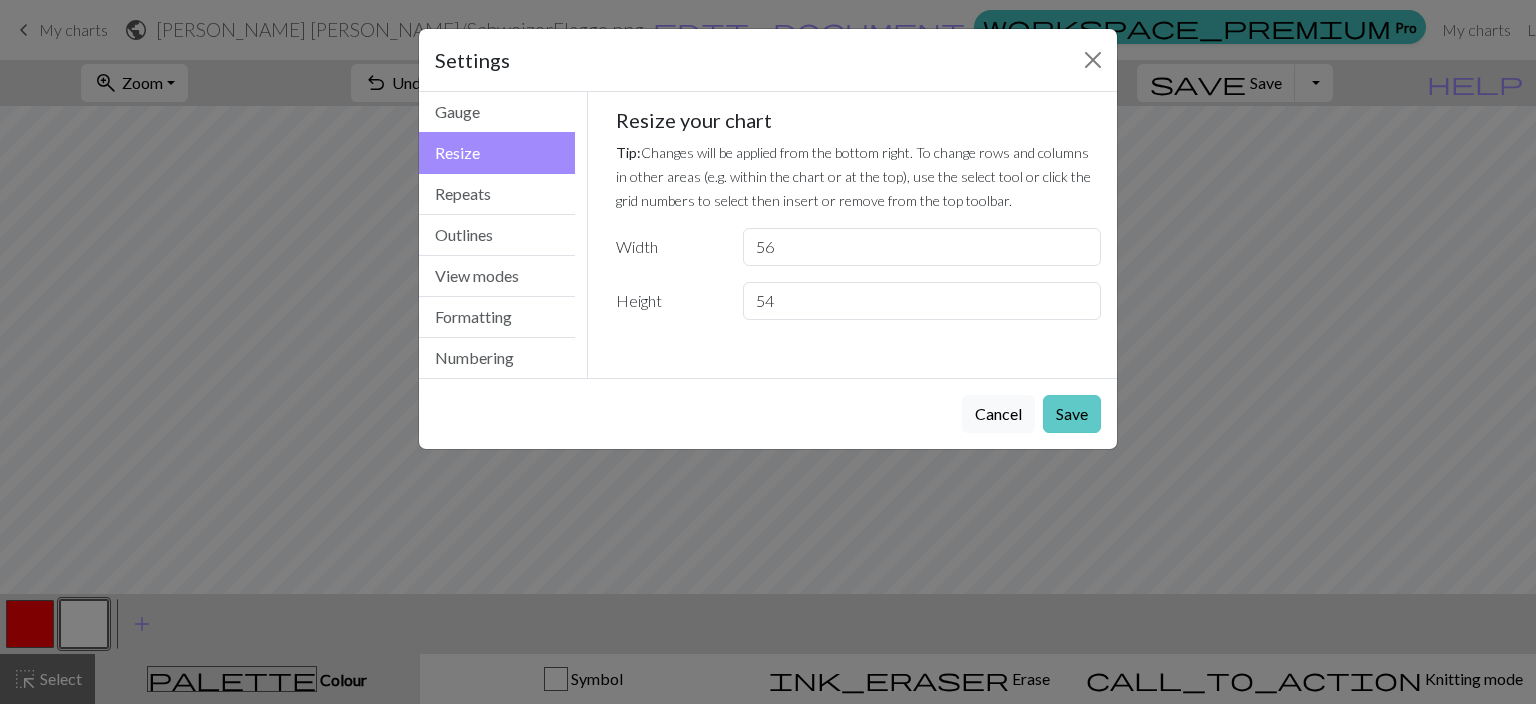 click on "Save" at bounding box center (1072, 414) 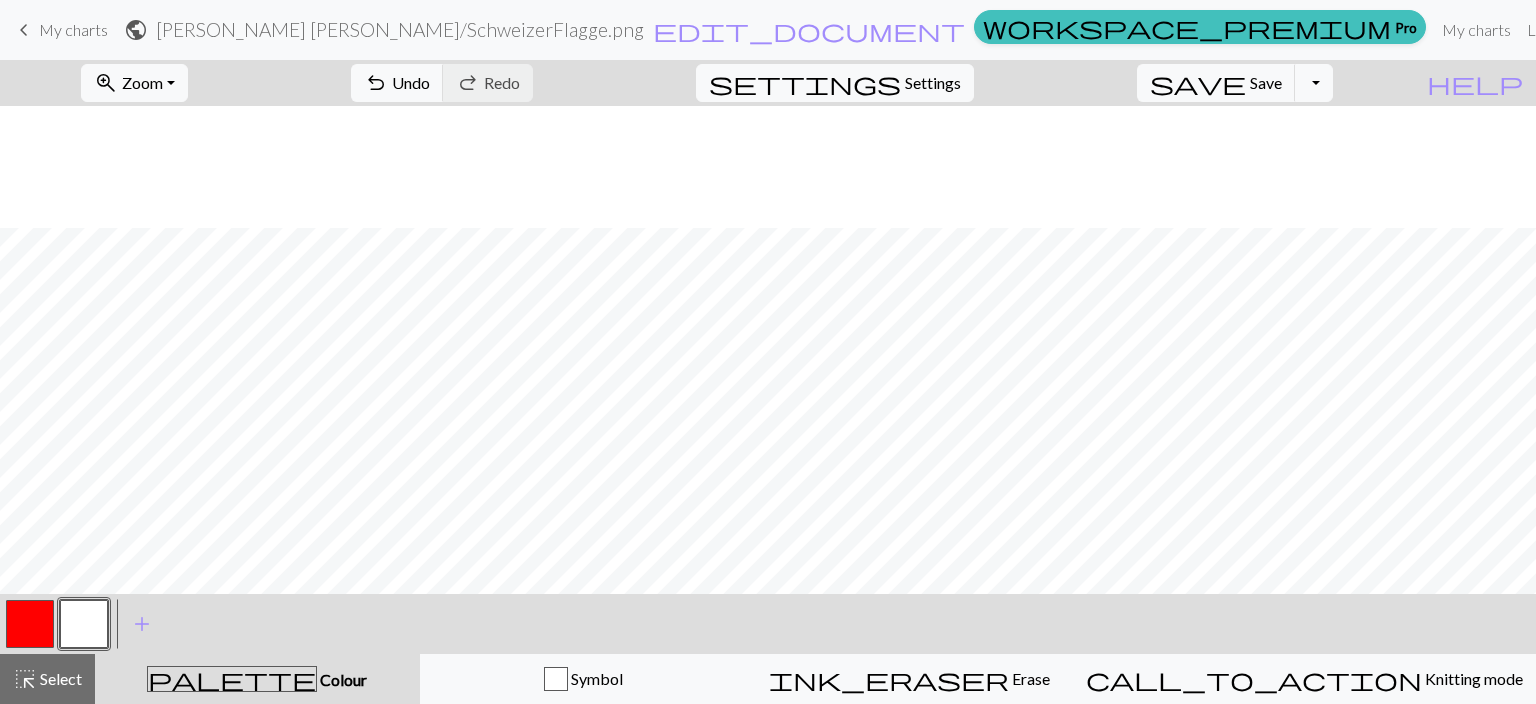 scroll, scrollTop: 122, scrollLeft: 0, axis: vertical 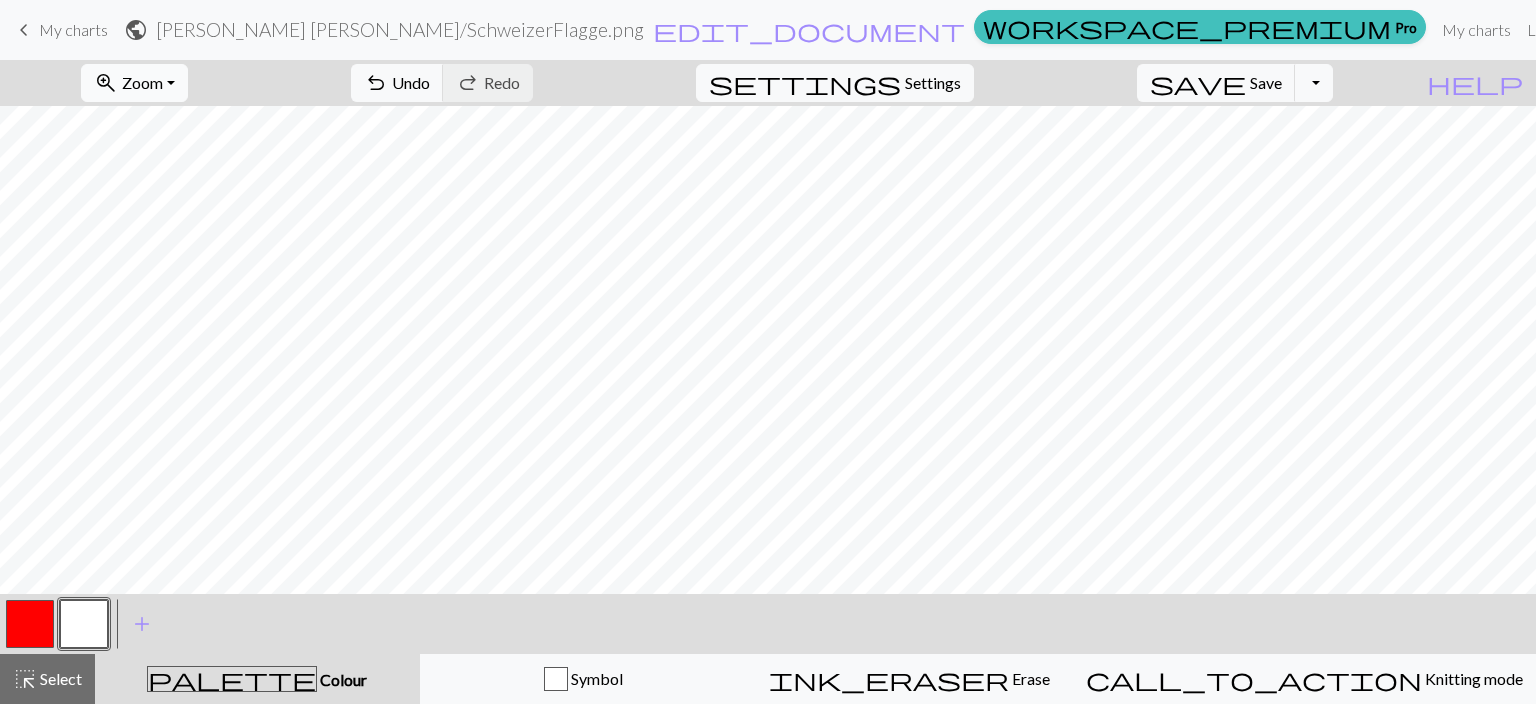 click on "zoom_in Zoom Zoom" at bounding box center (134, 83) 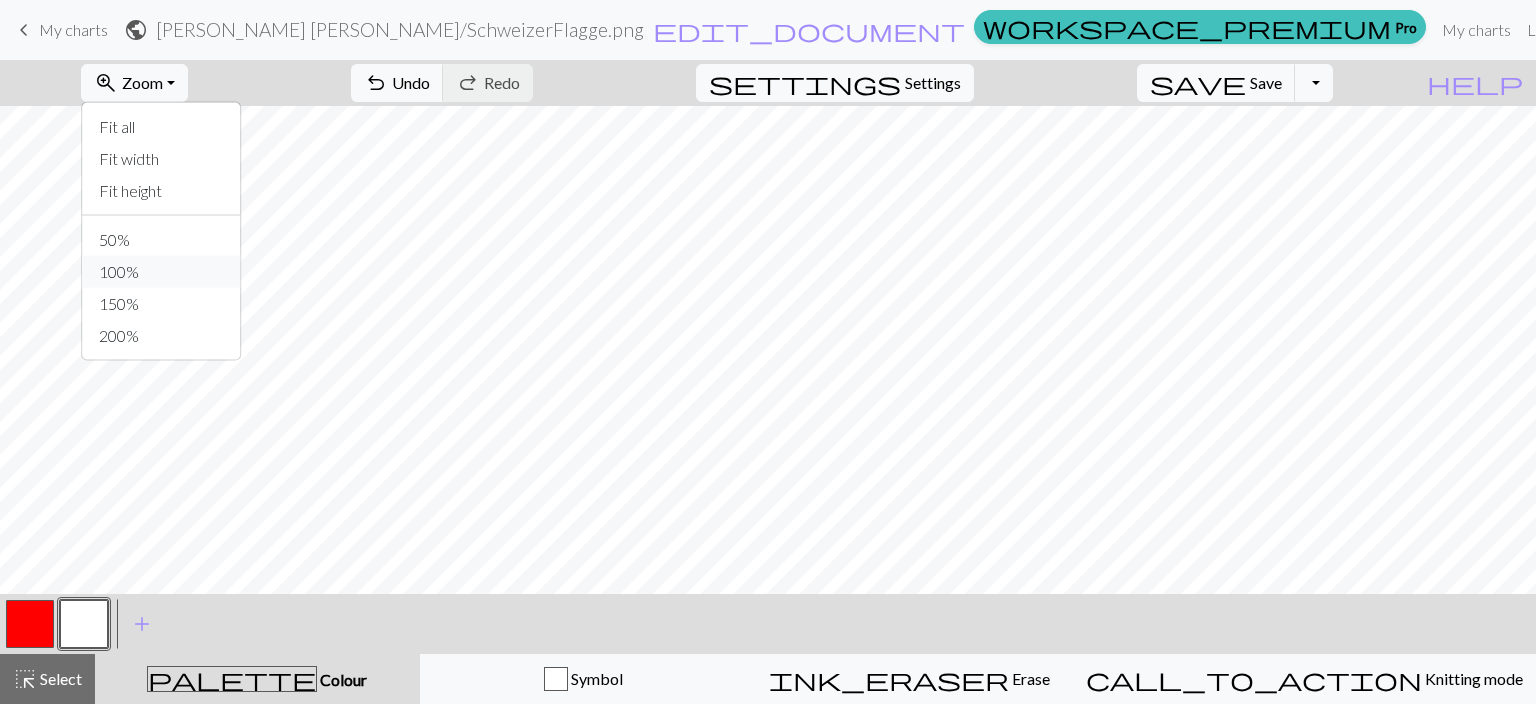 click on "100%" at bounding box center (162, 272) 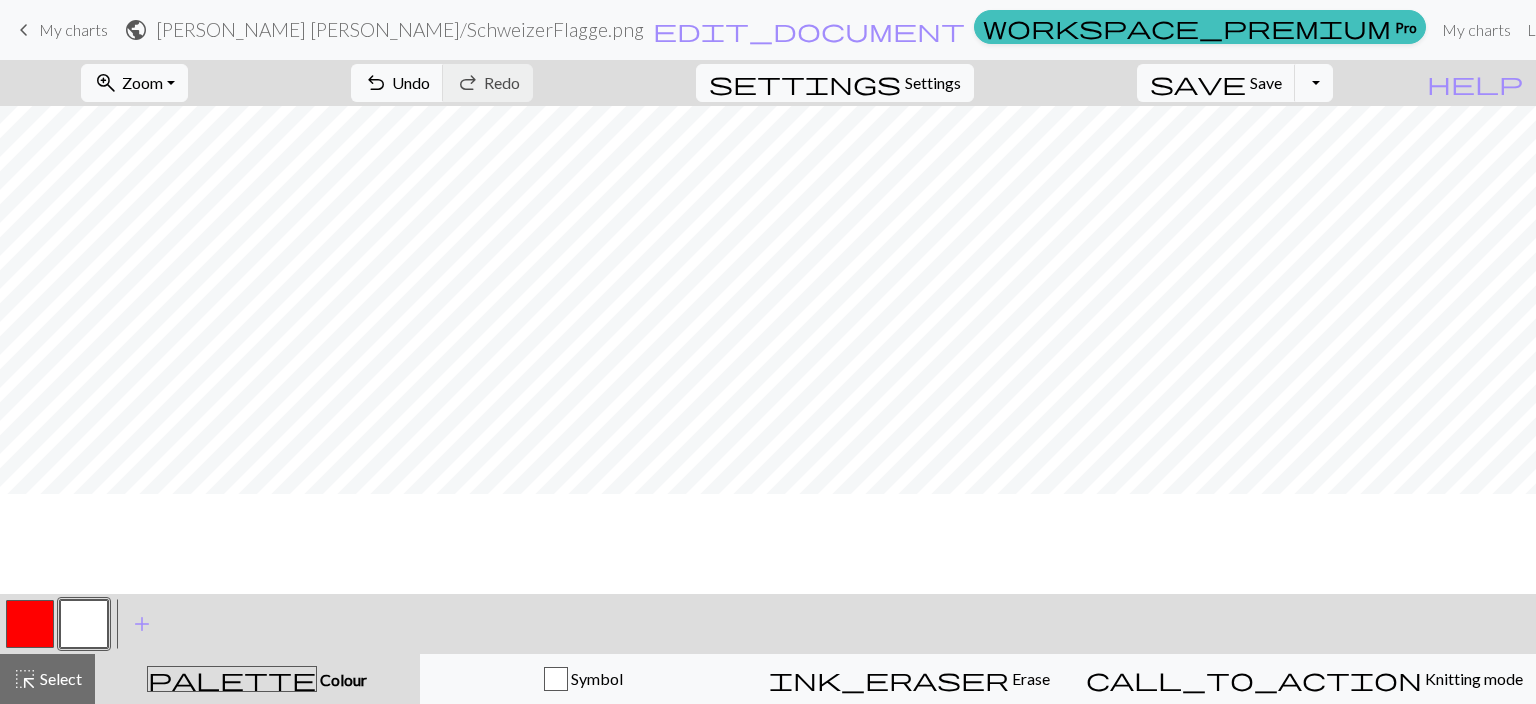 scroll, scrollTop: 0, scrollLeft: 0, axis: both 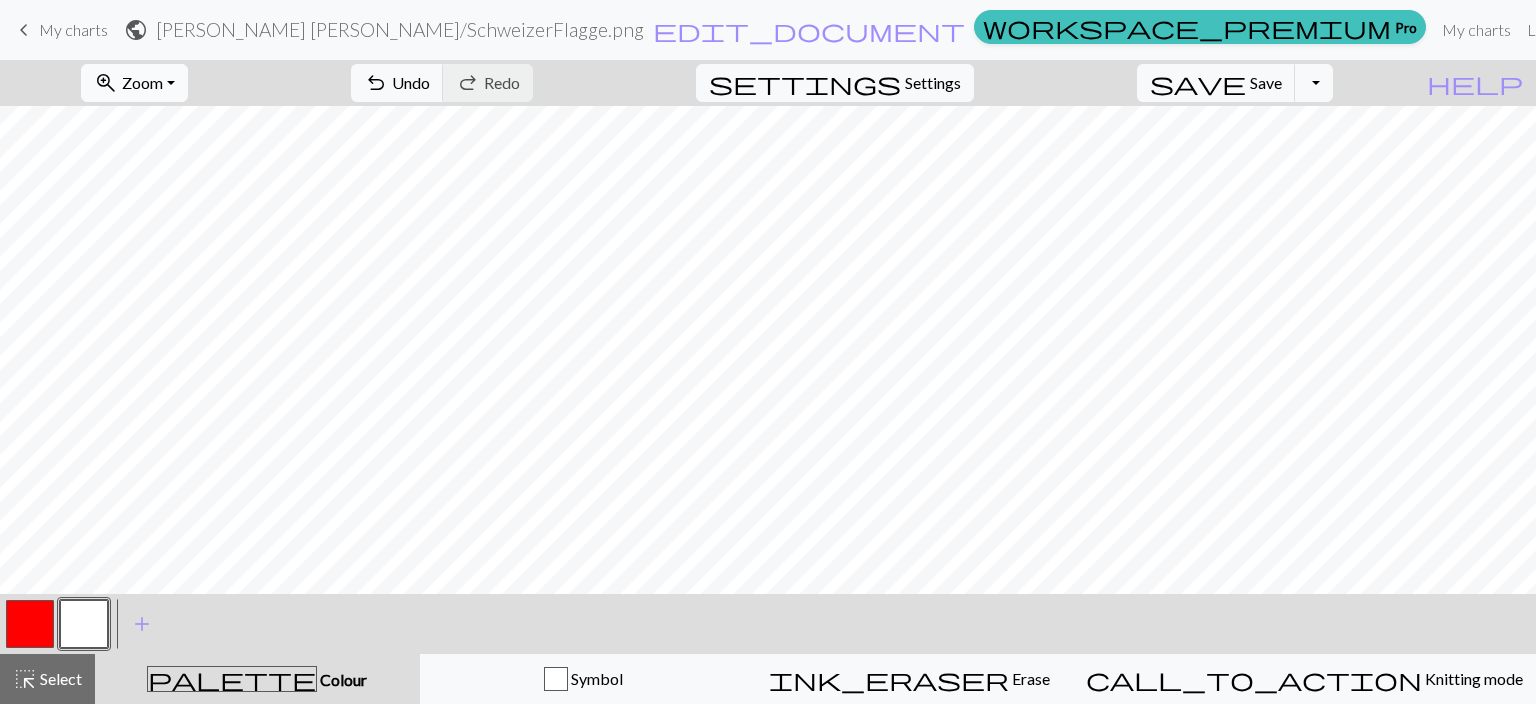 click on "Zoom" at bounding box center [142, 82] 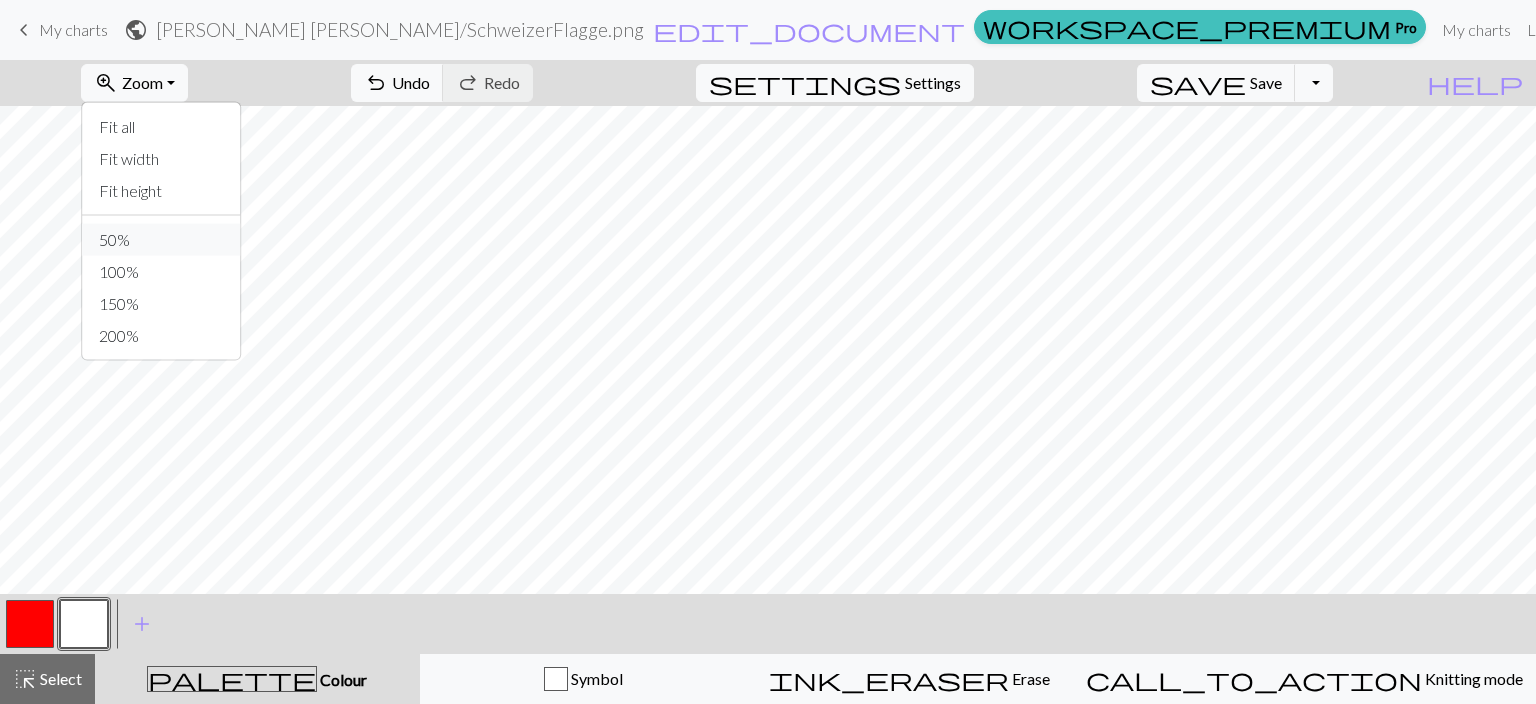 click on "50%" at bounding box center [162, 240] 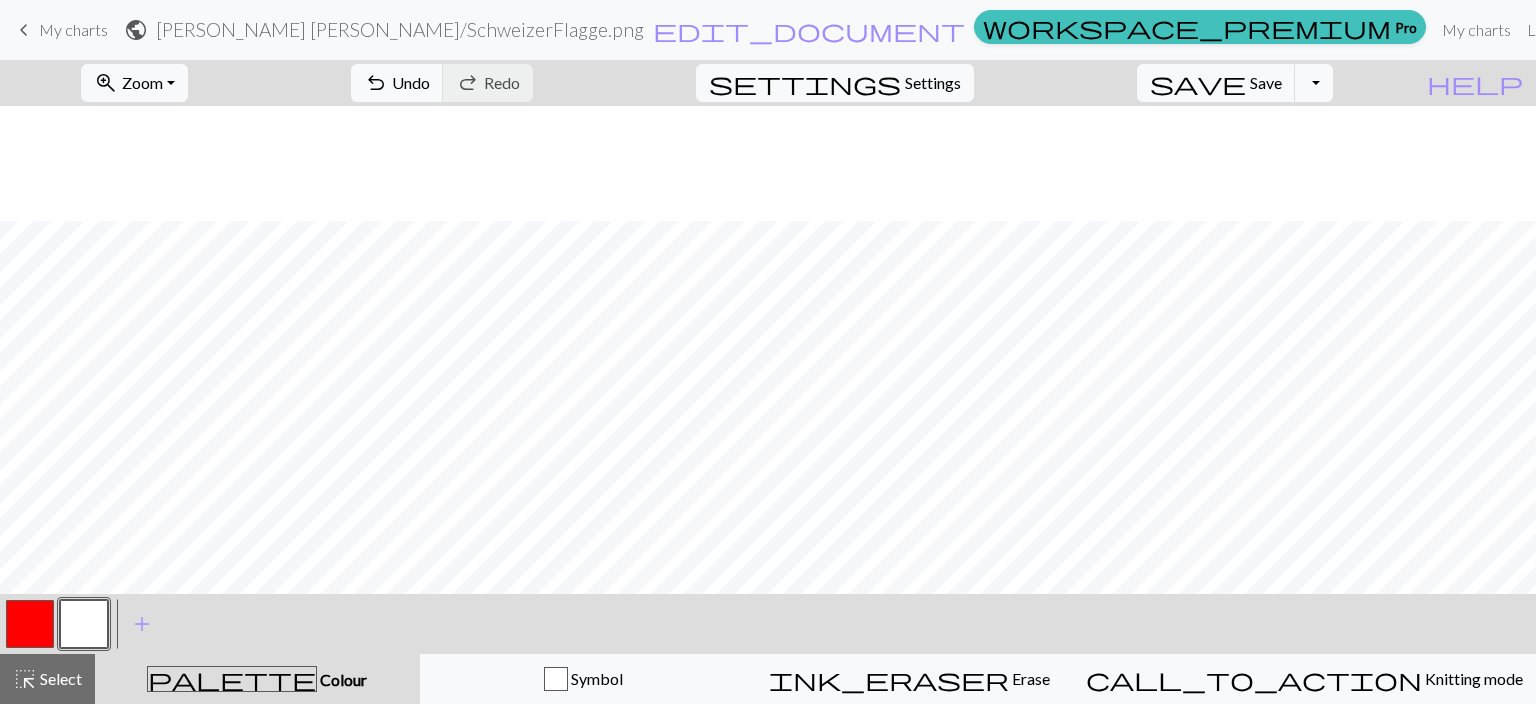 scroll, scrollTop: 115, scrollLeft: 0, axis: vertical 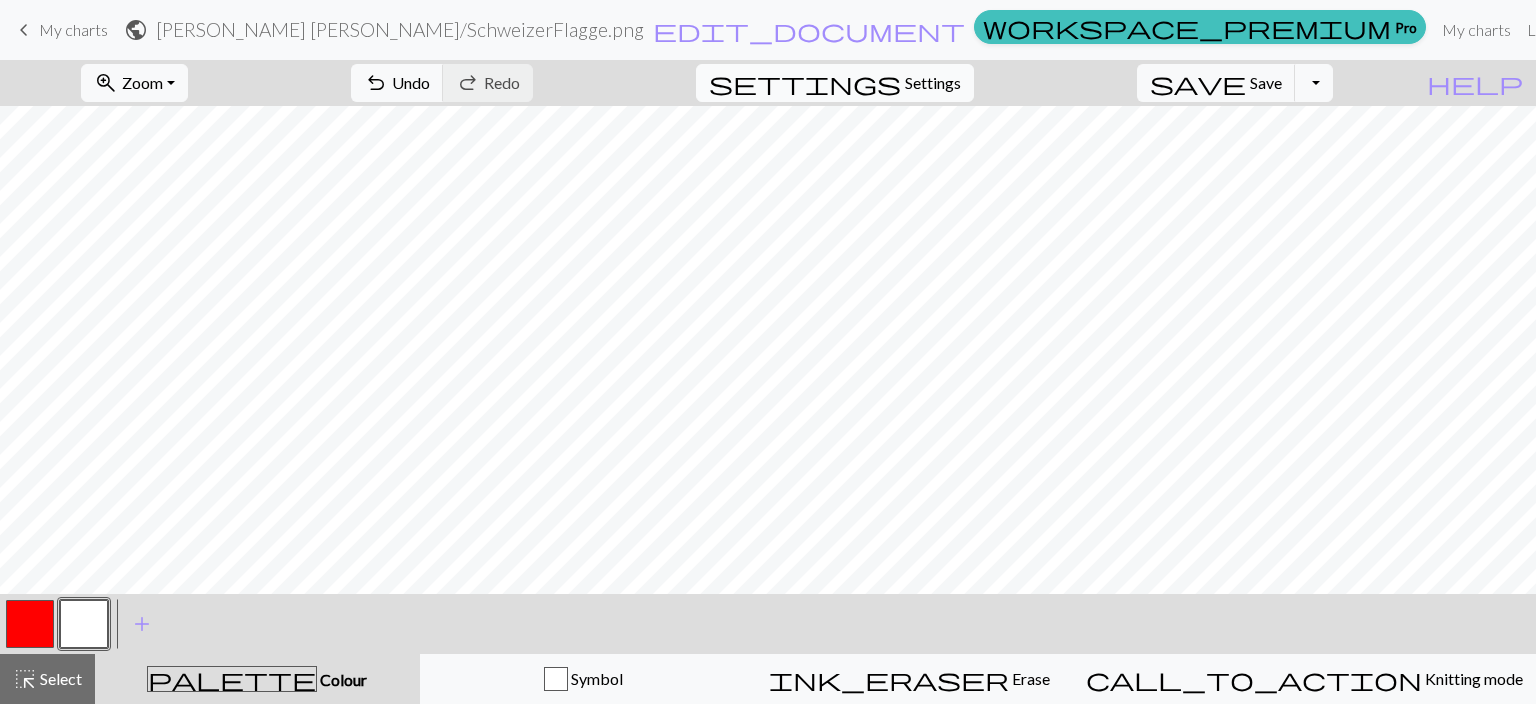 click on "Settings" at bounding box center [933, 83] 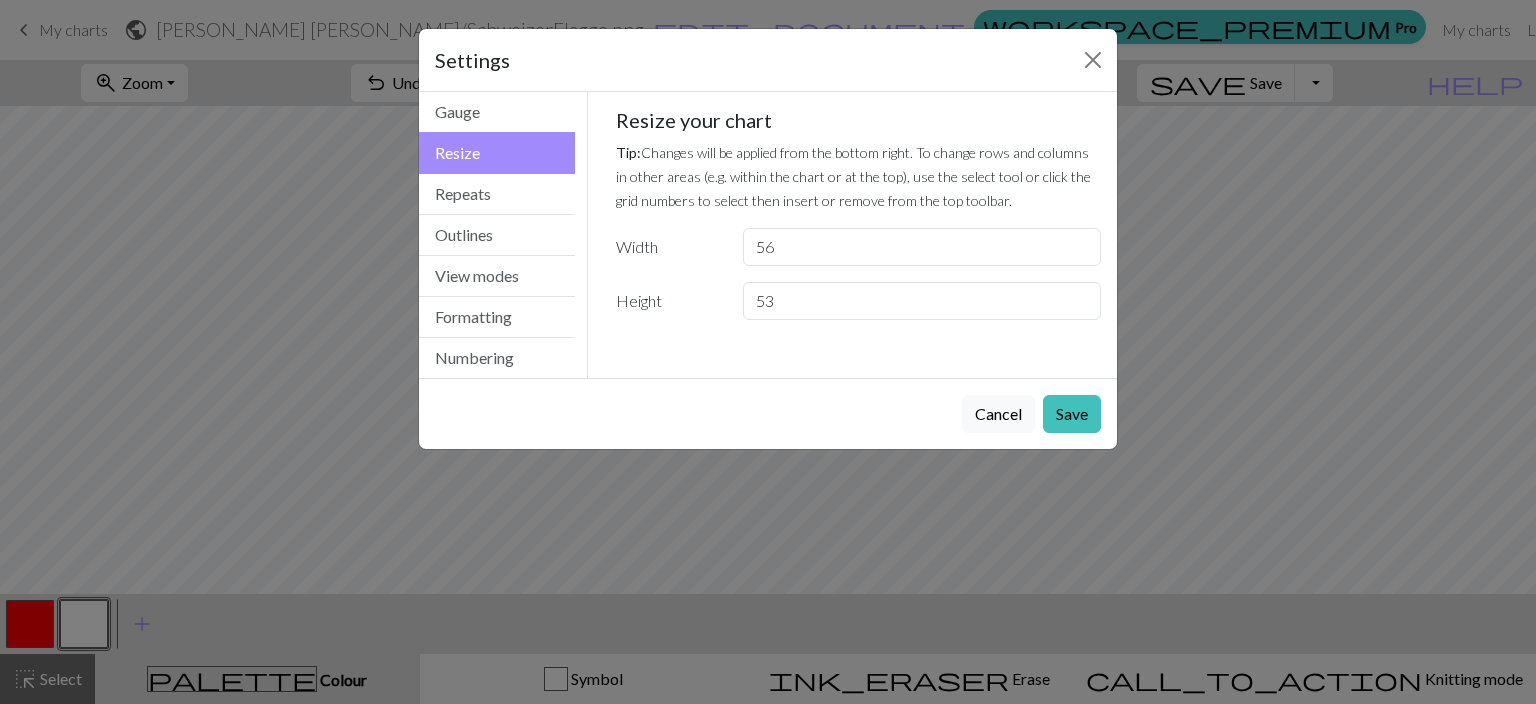 type on "53" 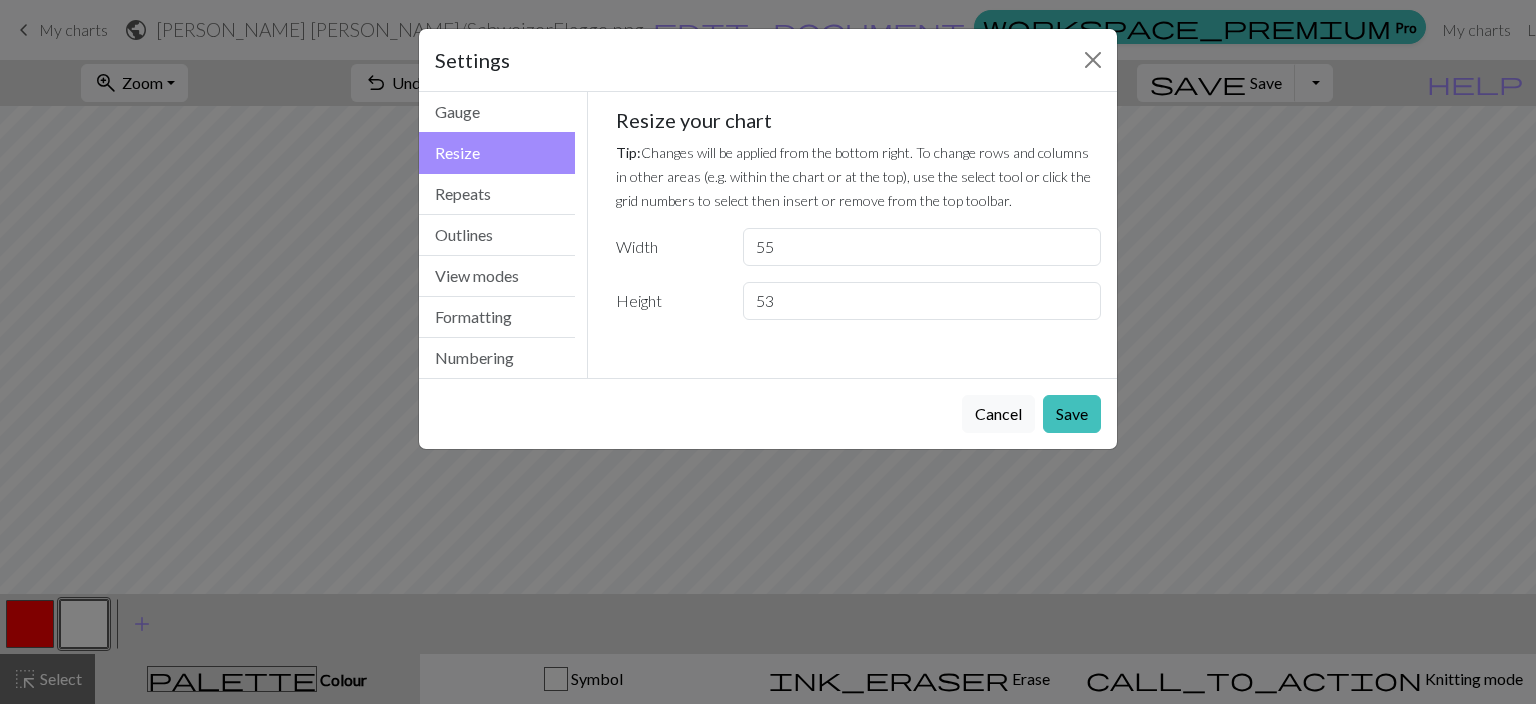 type on "55" 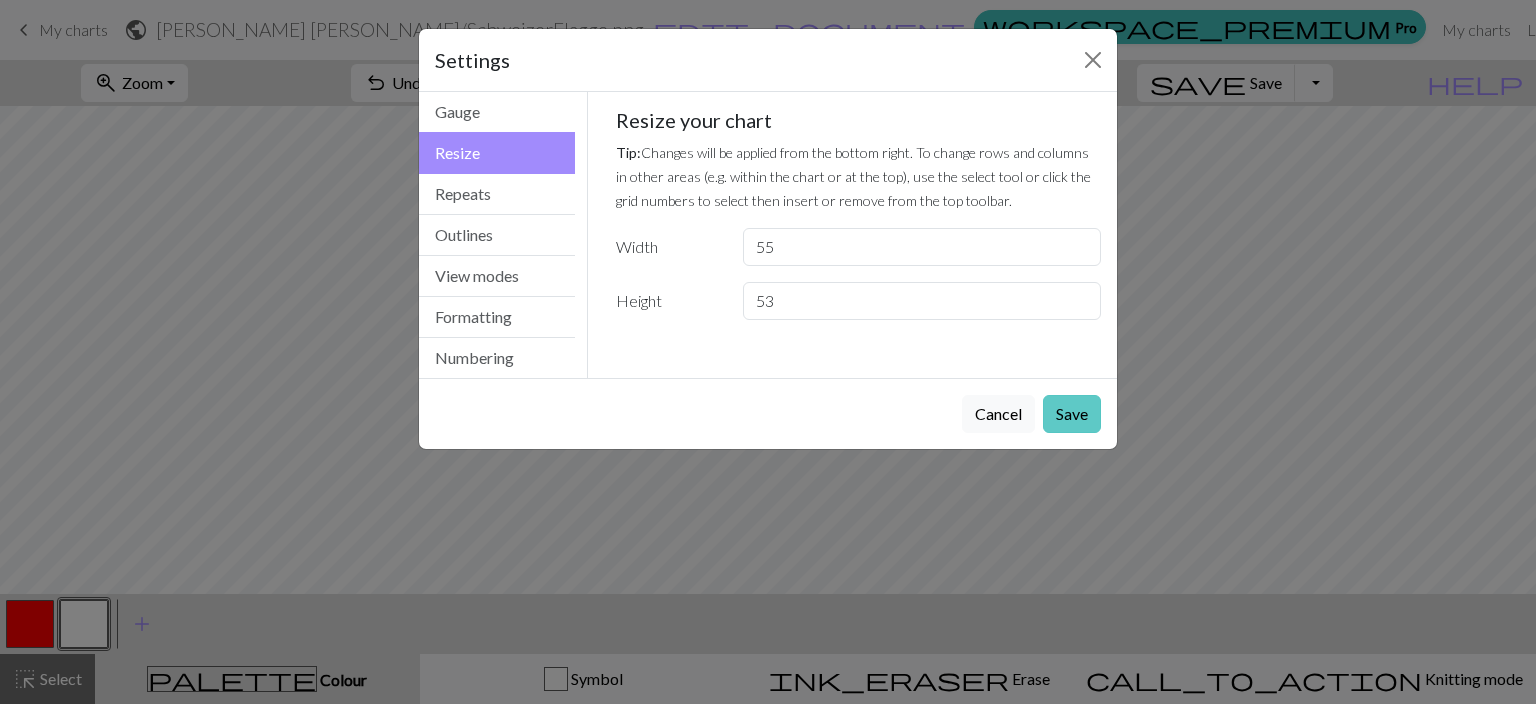 click on "Save" at bounding box center (1072, 414) 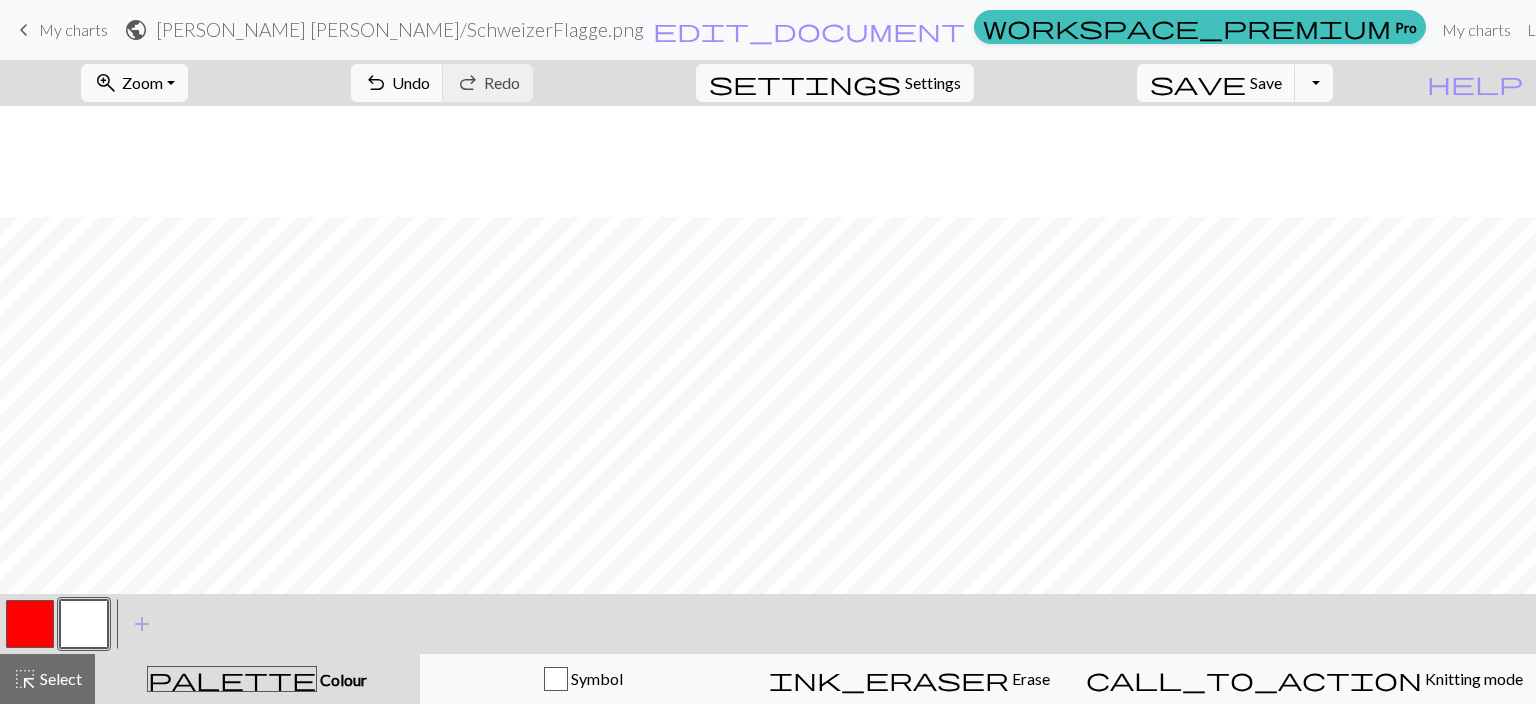 scroll, scrollTop: 111, scrollLeft: 0, axis: vertical 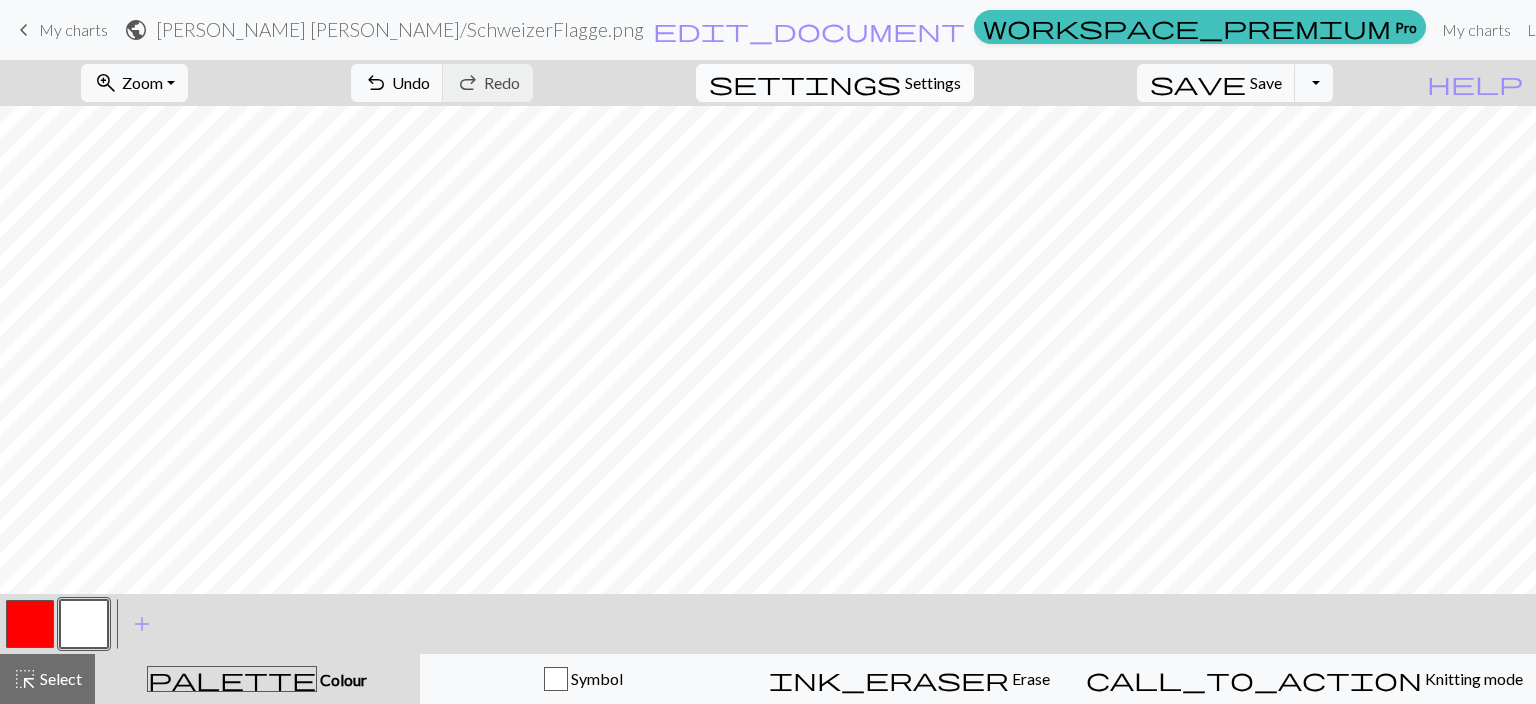 click on "Settings" at bounding box center [933, 83] 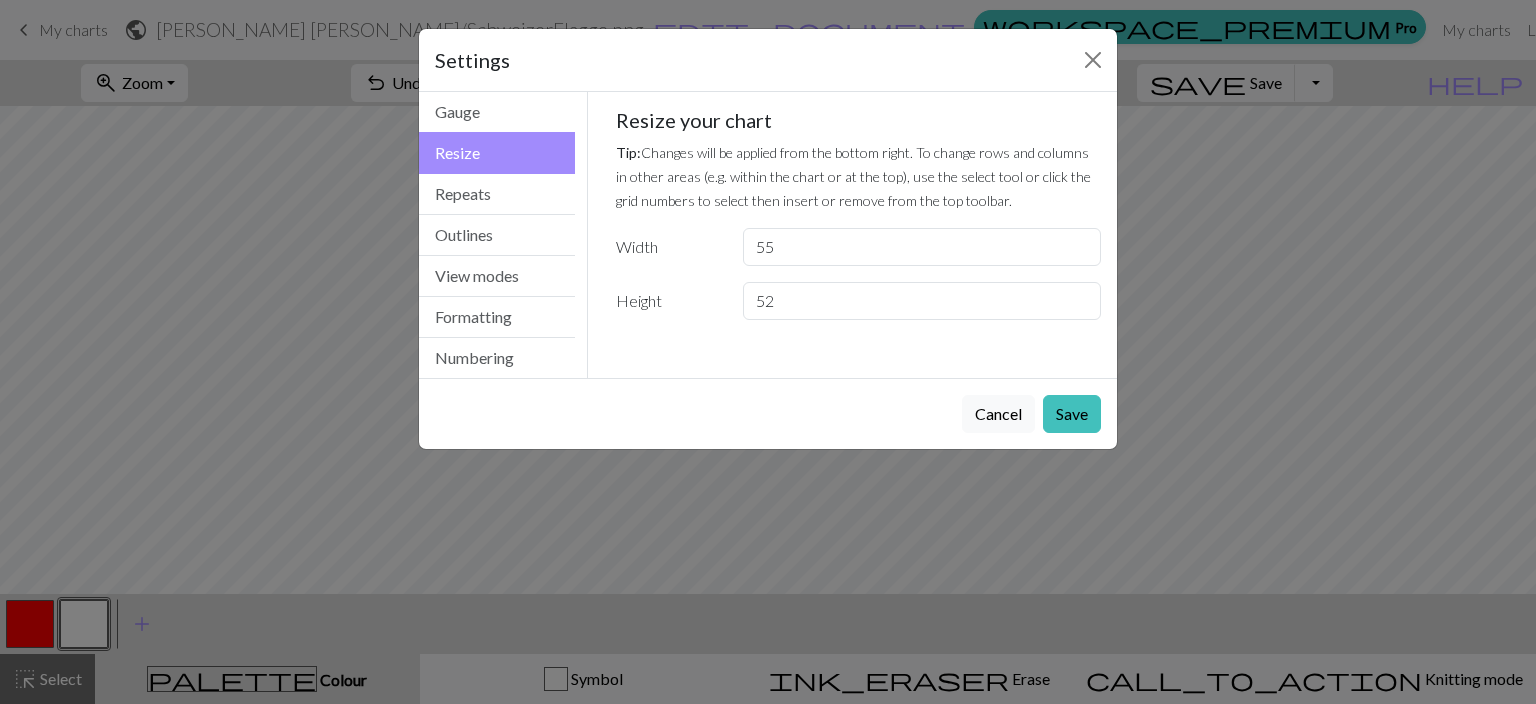 type on "52" 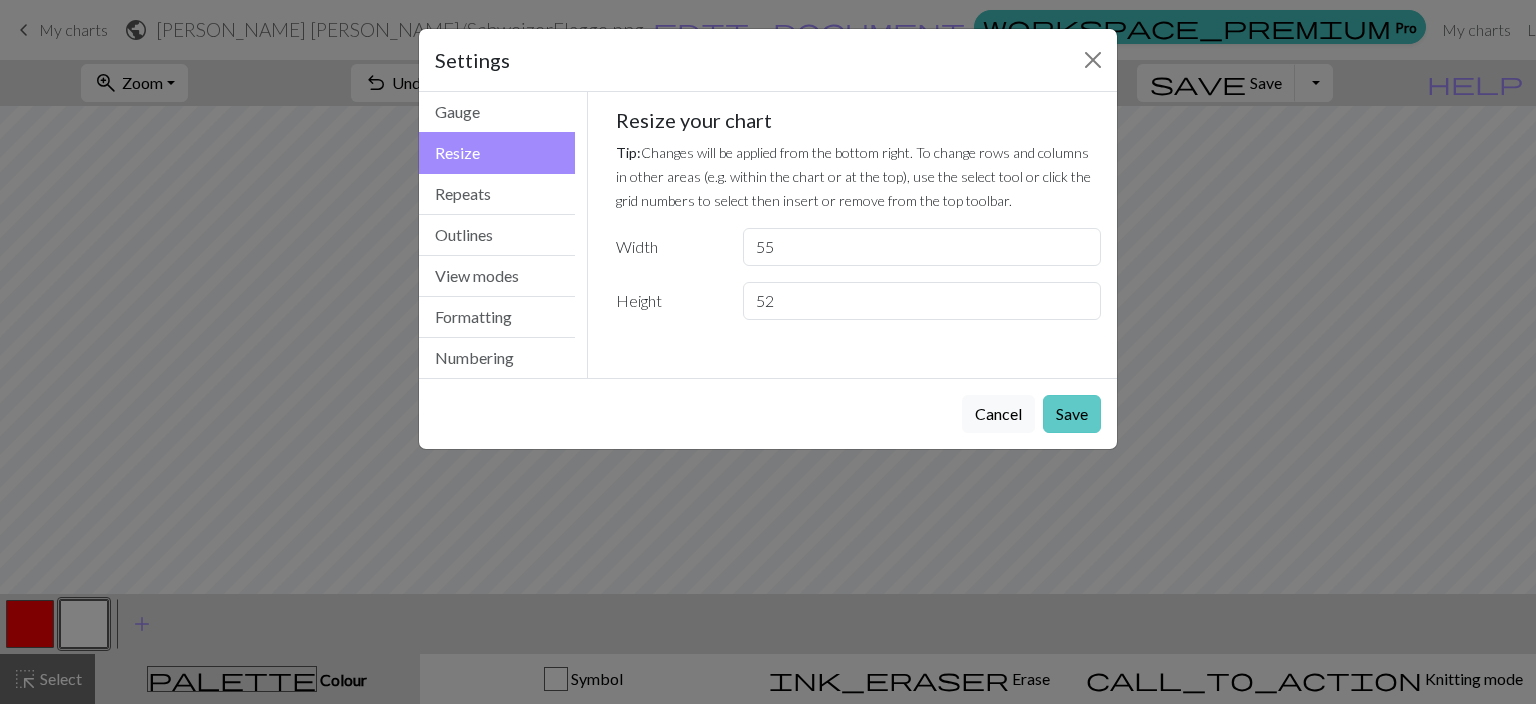 click on "Save" at bounding box center [1072, 414] 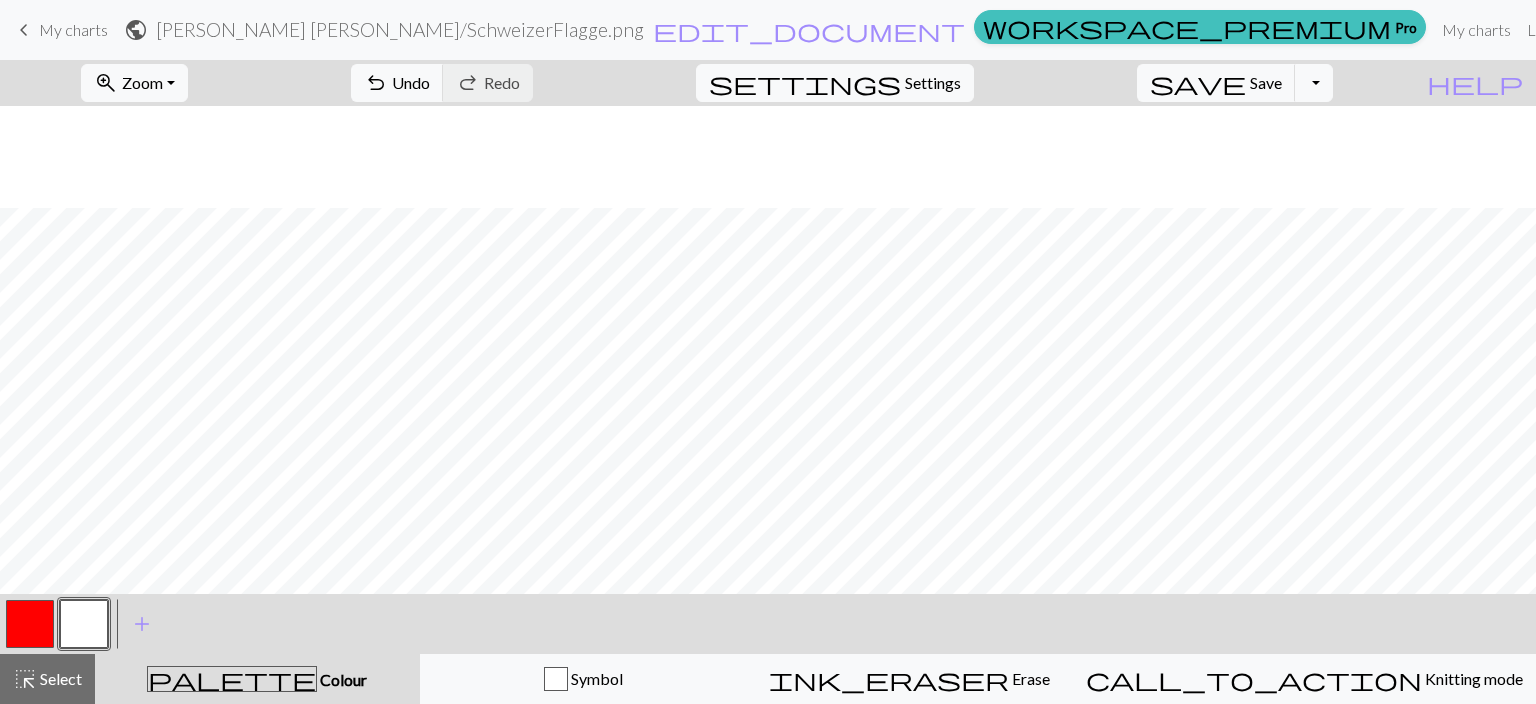 scroll, scrollTop: 102, scrollLeft: 0, axis: vertical 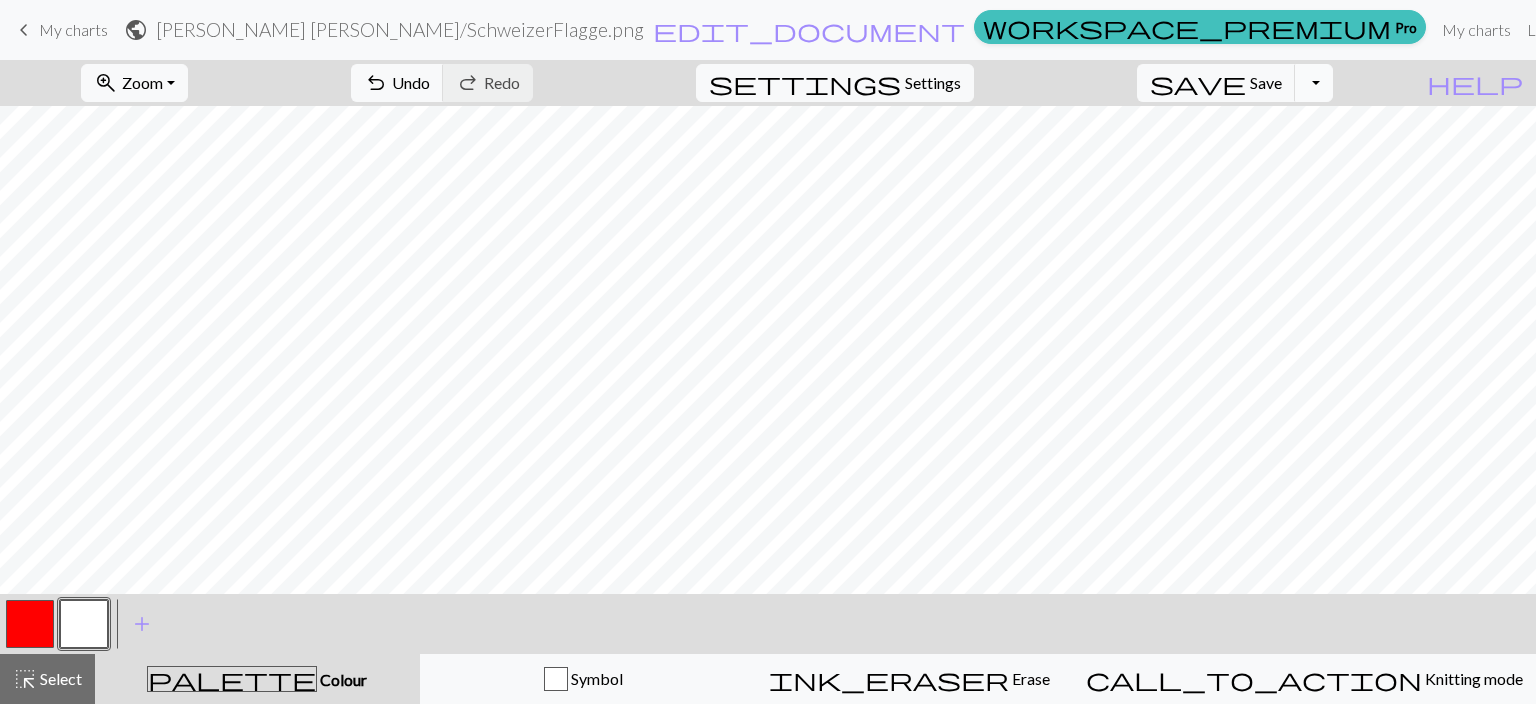 click on "Toggle Dropdown" at bounding box center (1314, 83) 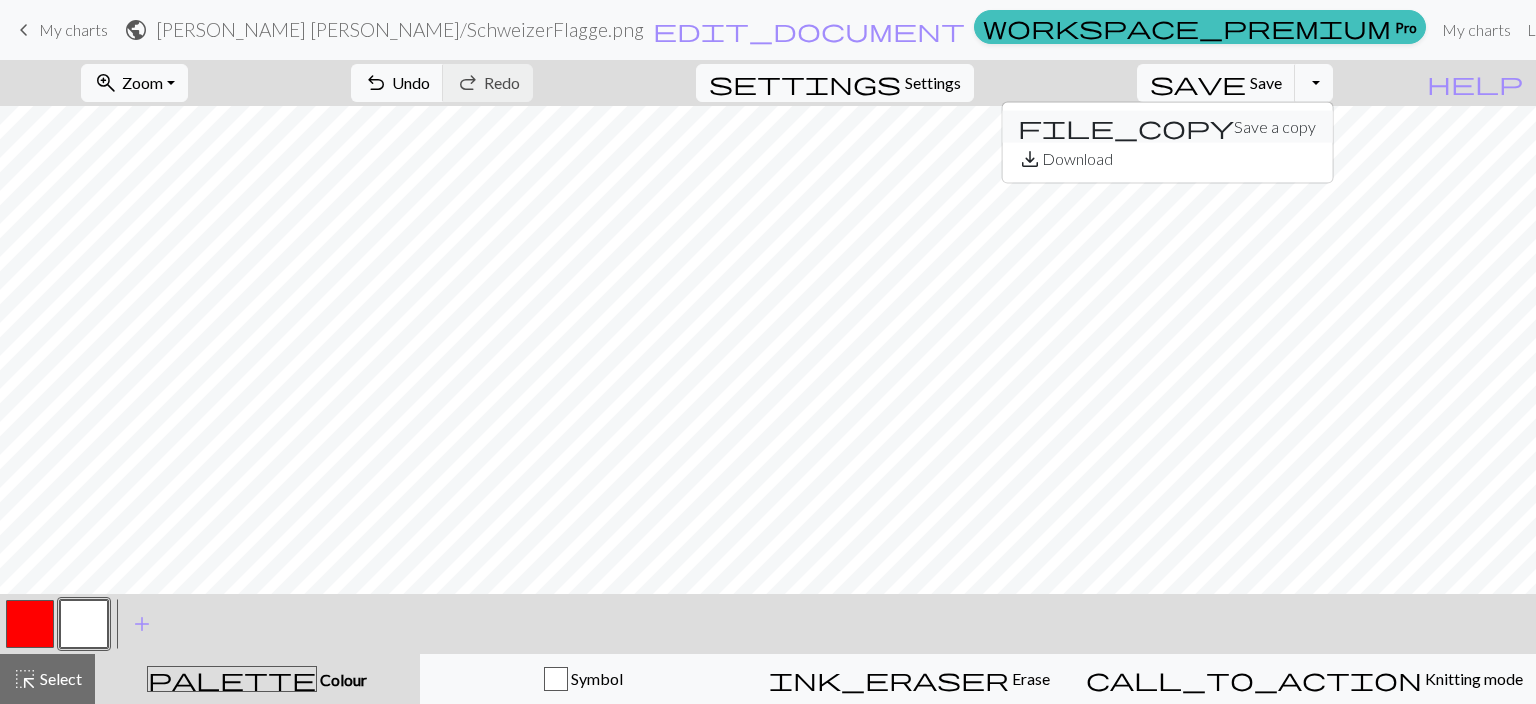 click on "file_copy  Save a copy" at bounding box center (1167, 127) 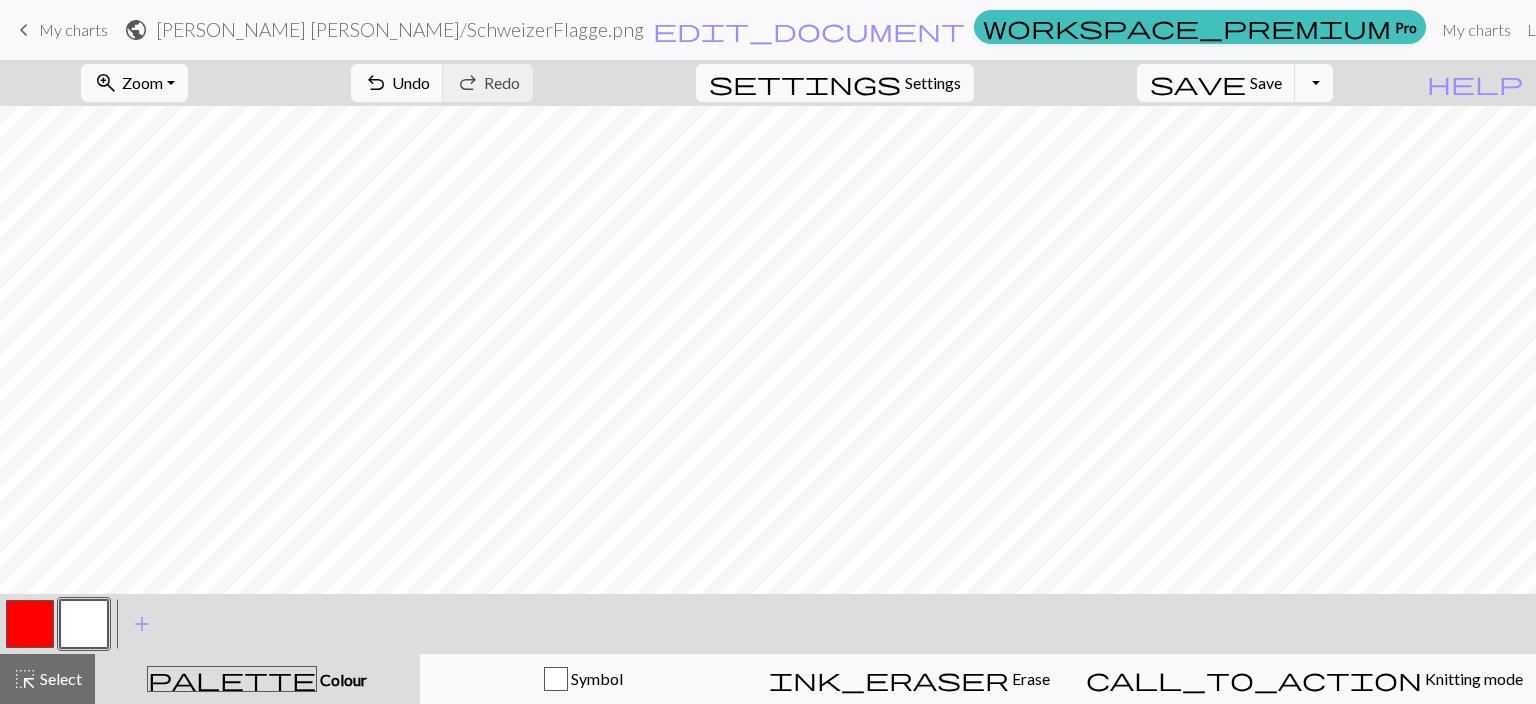 click on "Toggle Dropdown" at bounding box center (1314, 83) 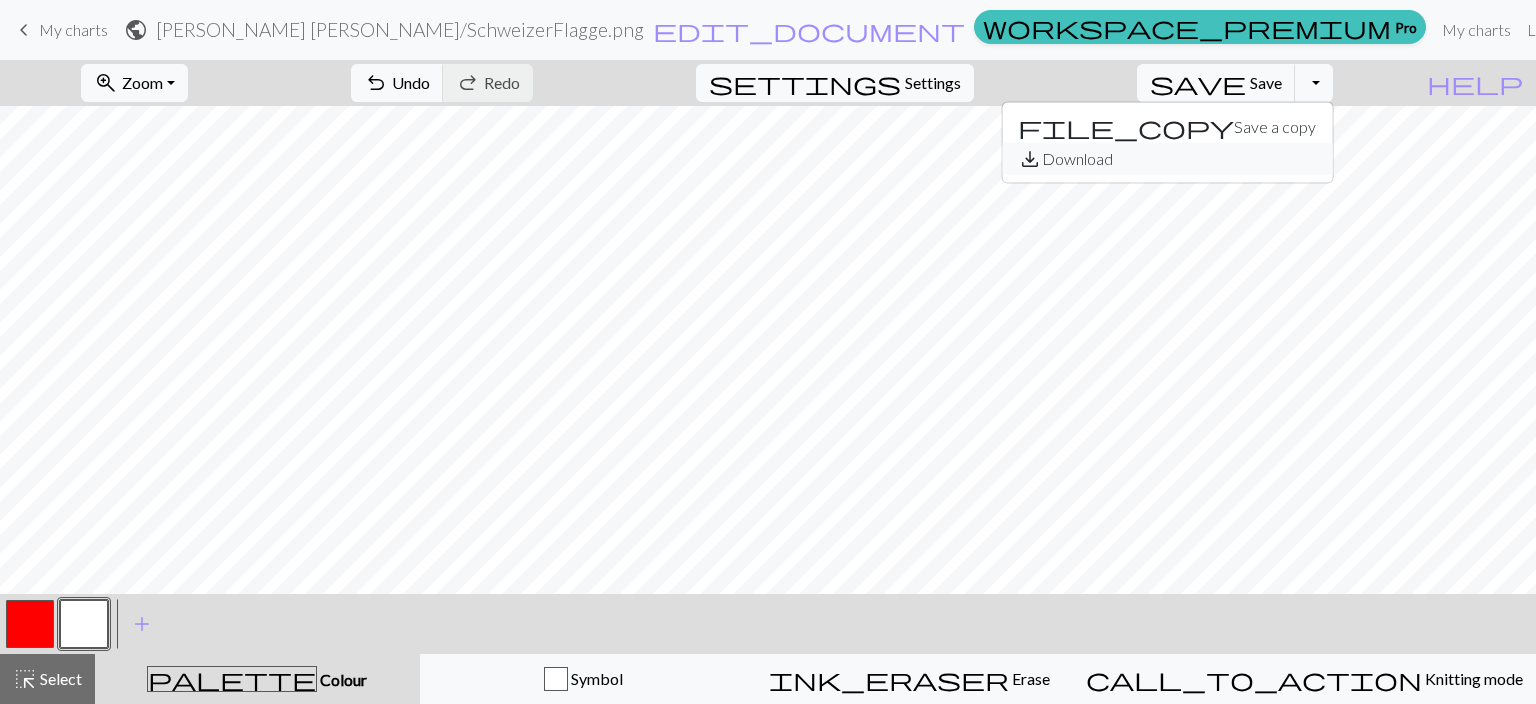 click on "save_alt  Download" at bounding box center (1167, 159) 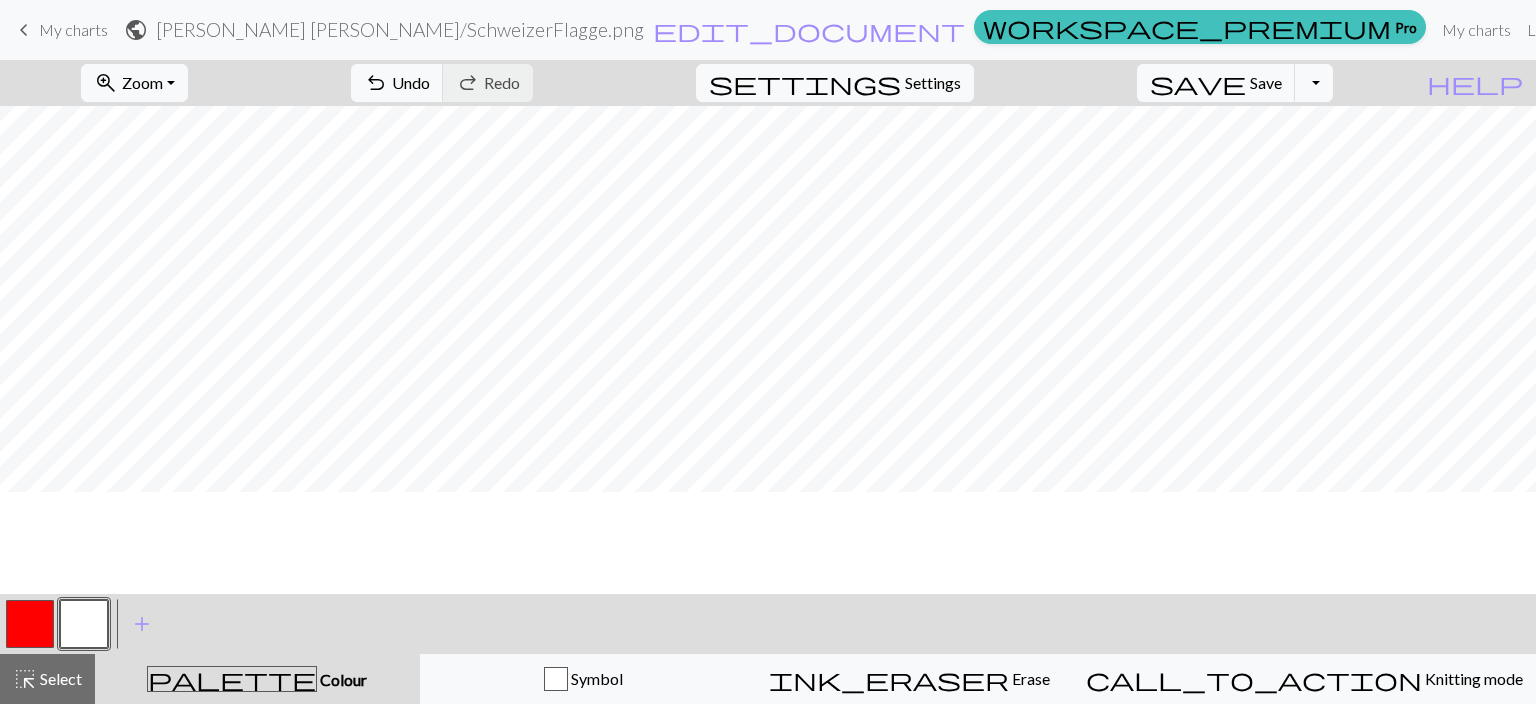scroll, scrollTop: 0, scrollLeft: 0, axis: both 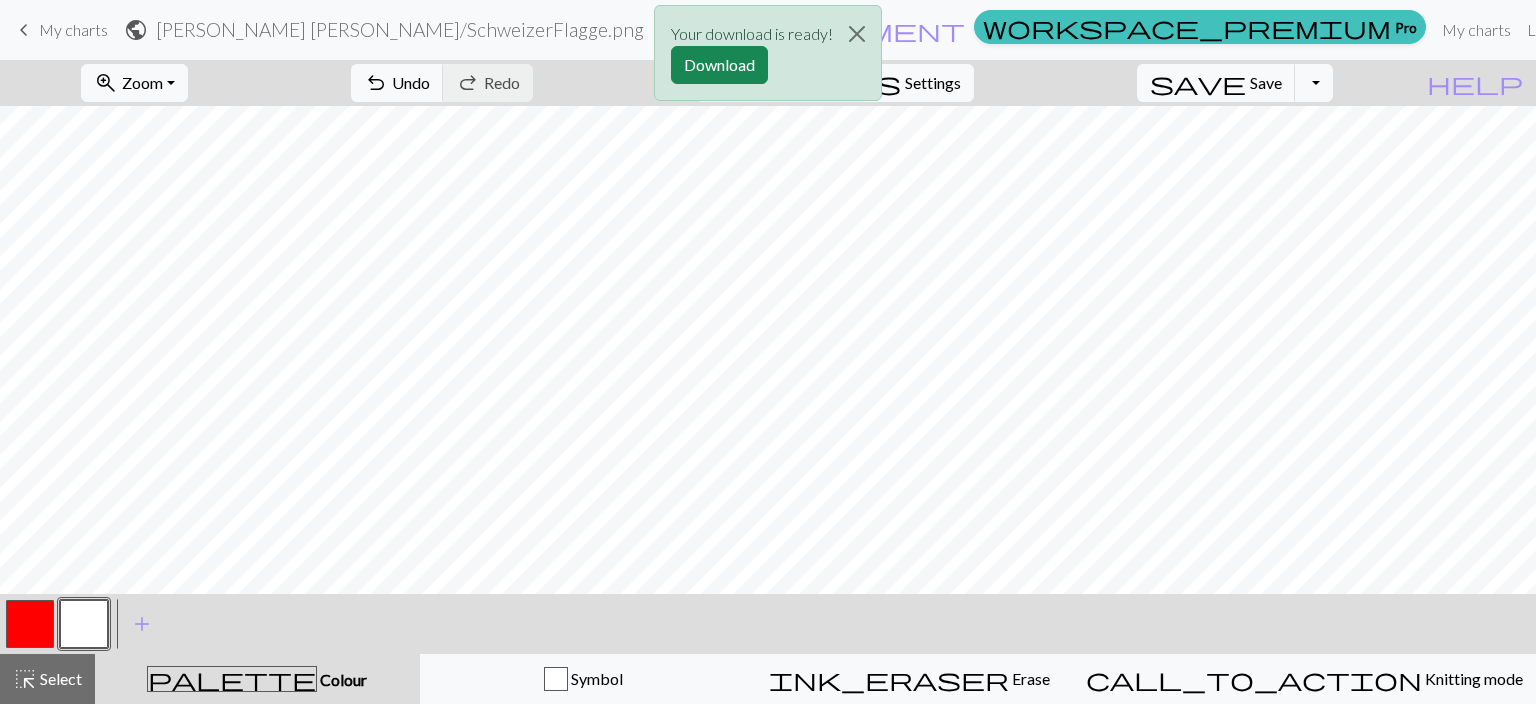 click on "Your download is ready! Download" at bounding box center [768, 58] 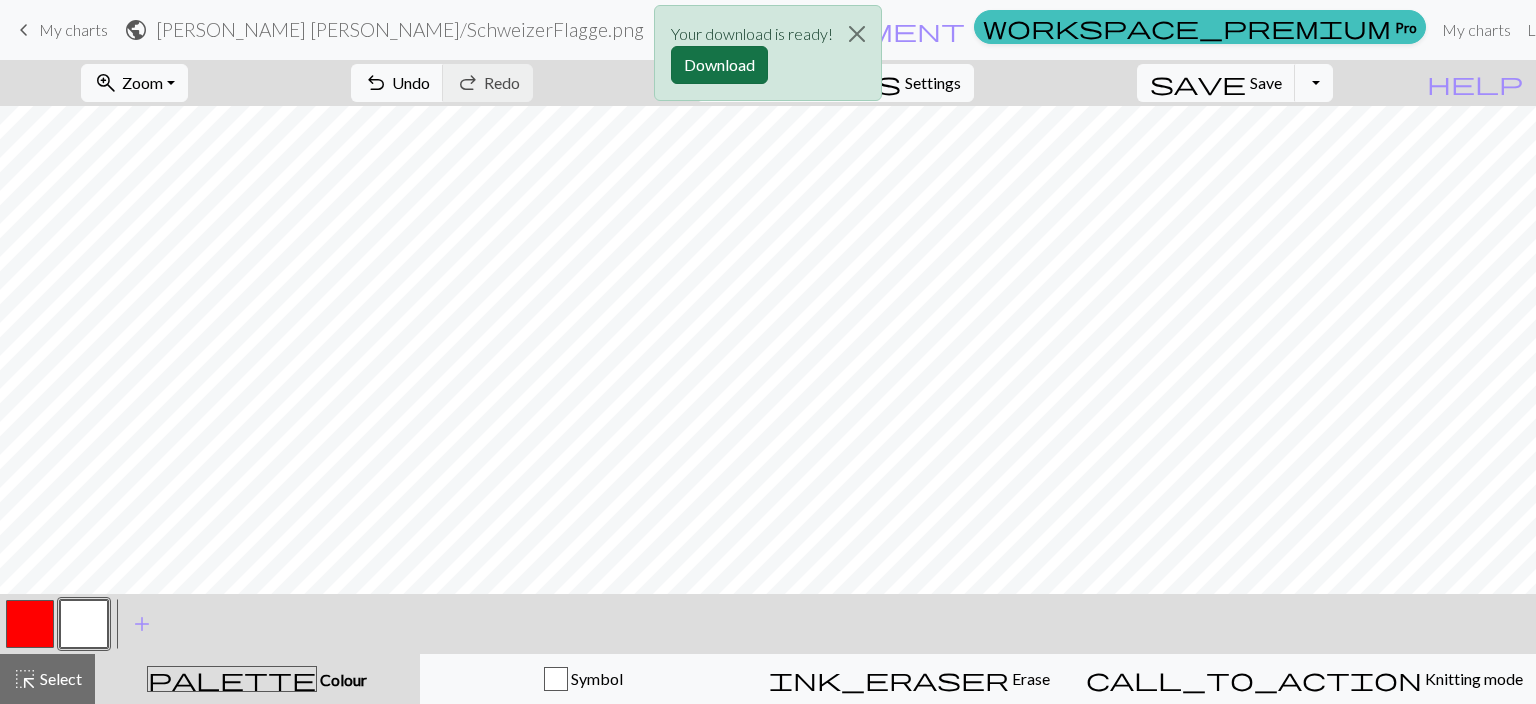 click on "Download" at bounding box center [719, 65] 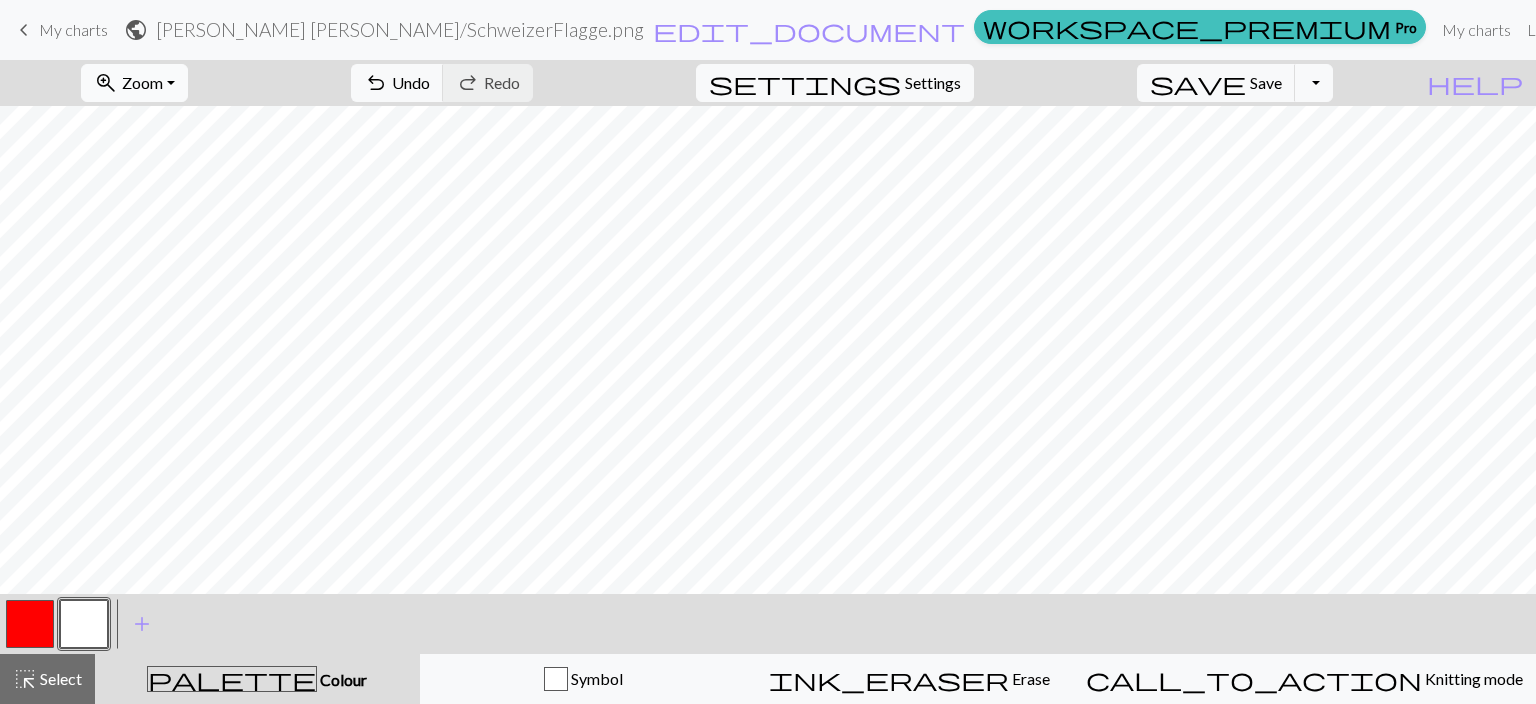 click on "zoom_in Zoom Zoom" at bounding box center [134, 83] 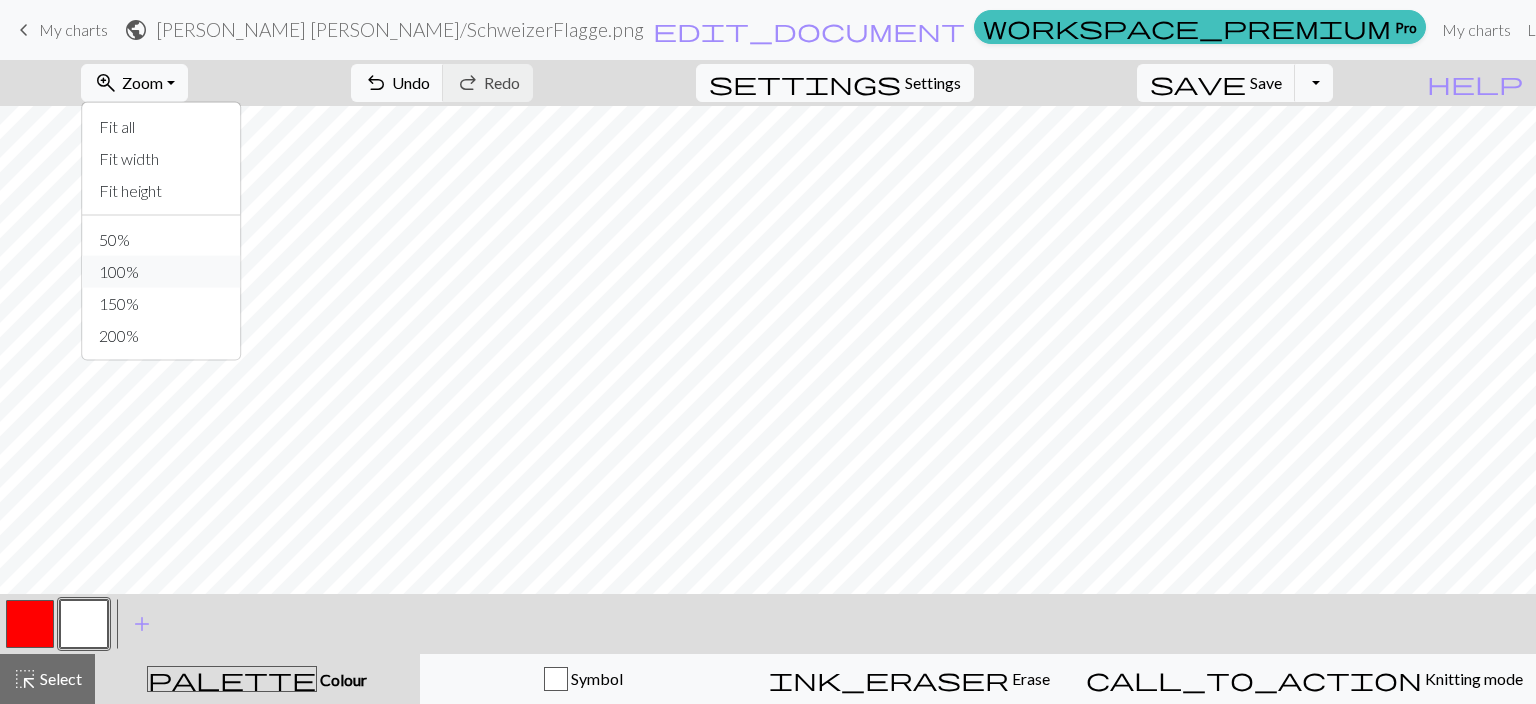 click on "100%" at bounding box center (162, 272) 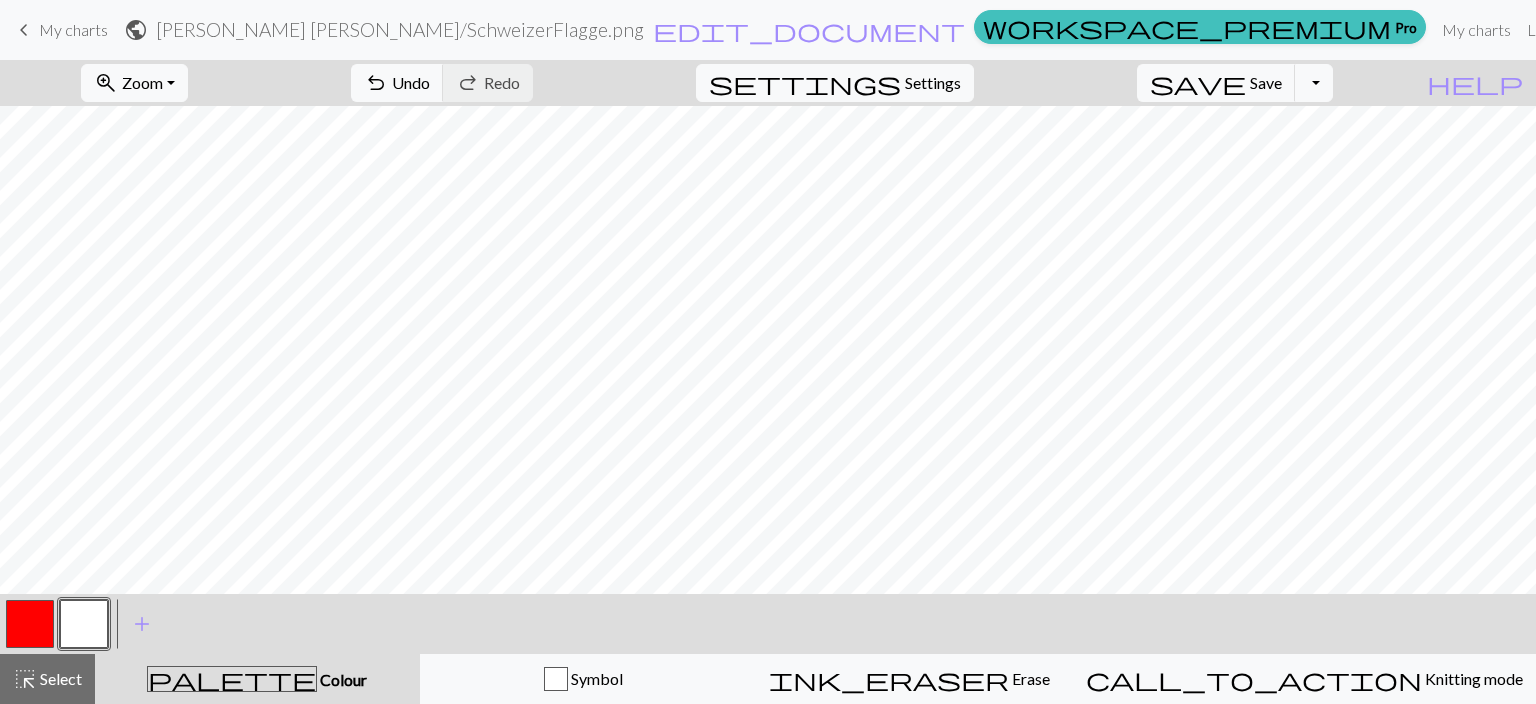 click on "Hi  [PERSON_NAME]" at bounding box center [1738, 30] 